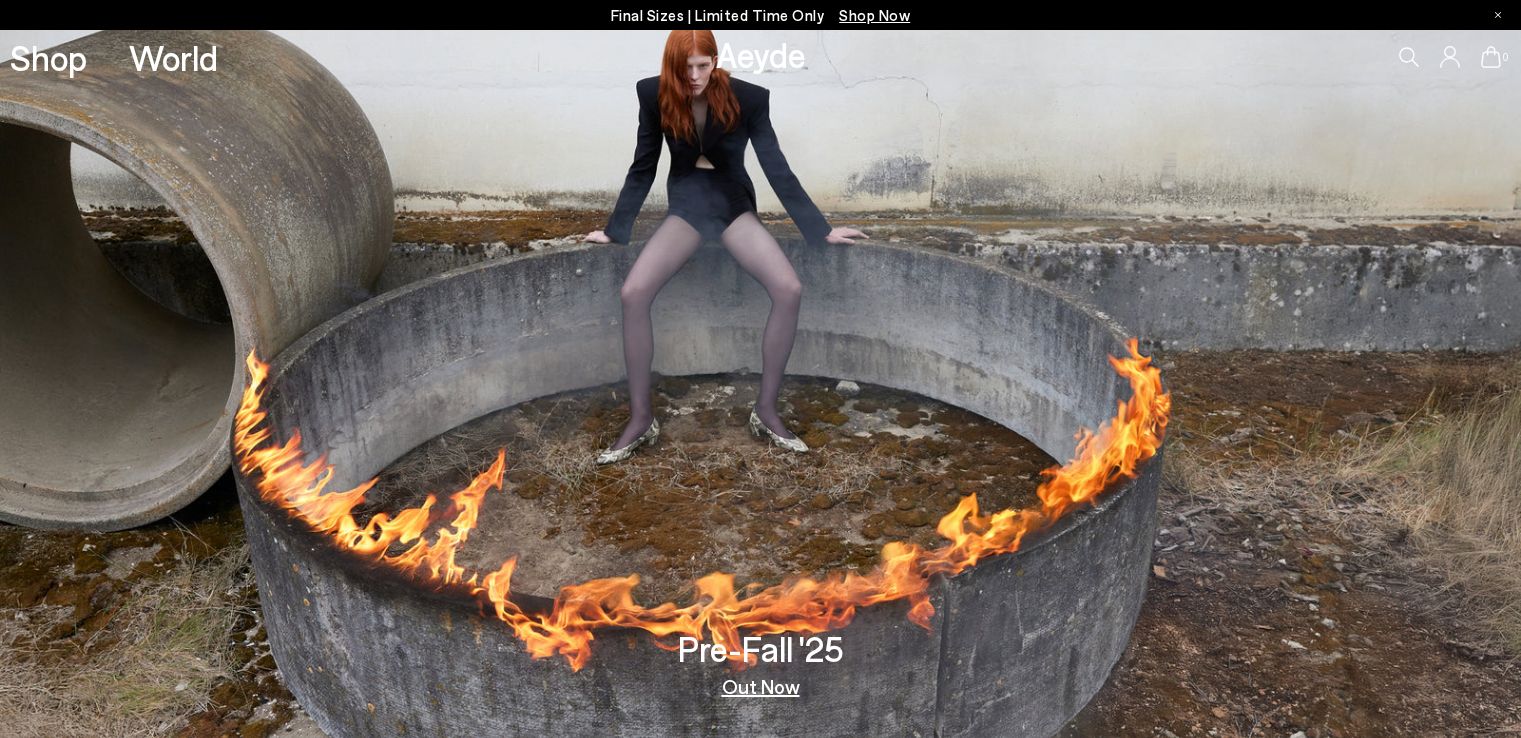 scroll, scrollTop: 0, scrollLeft: 0, axis: both 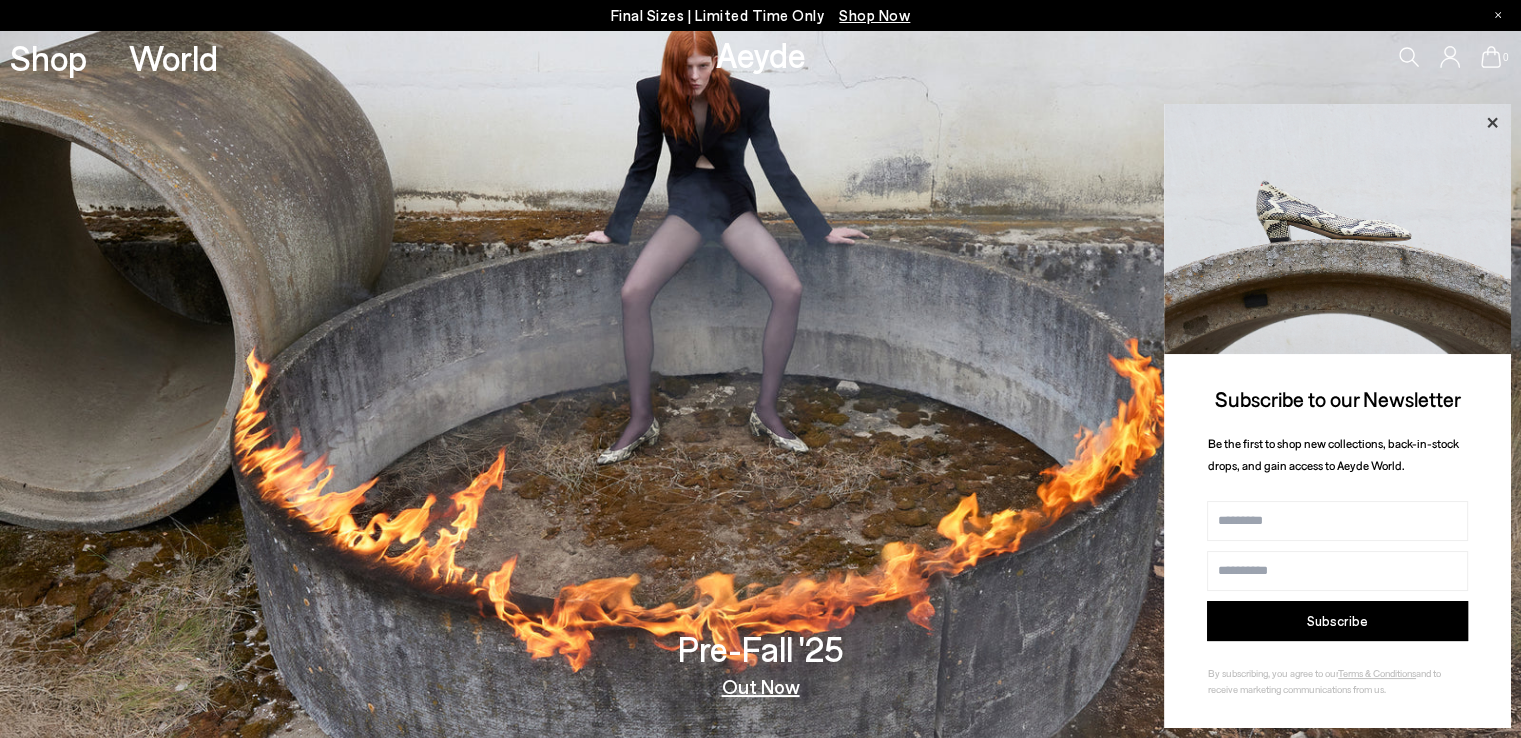 click 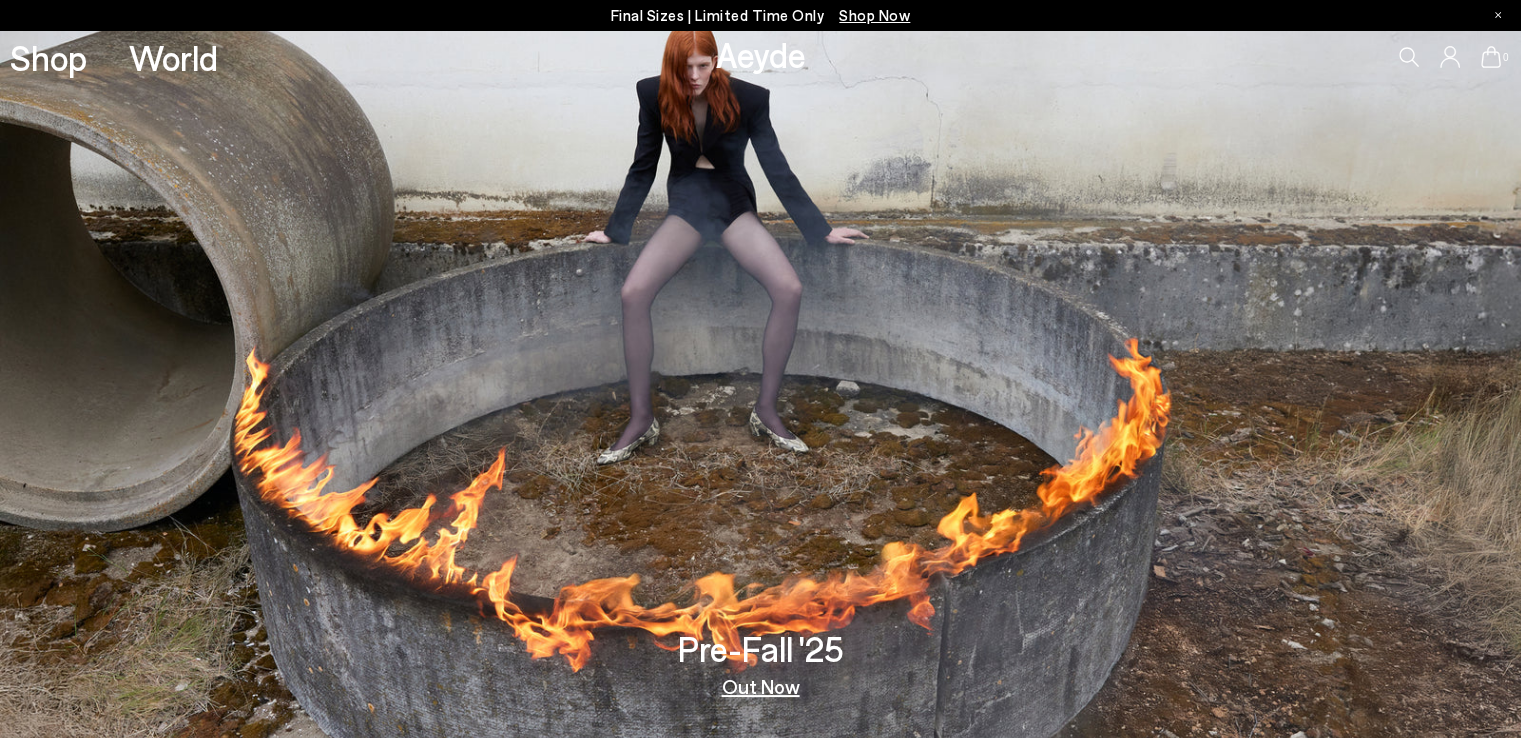 click at bounding box center (760, 384) 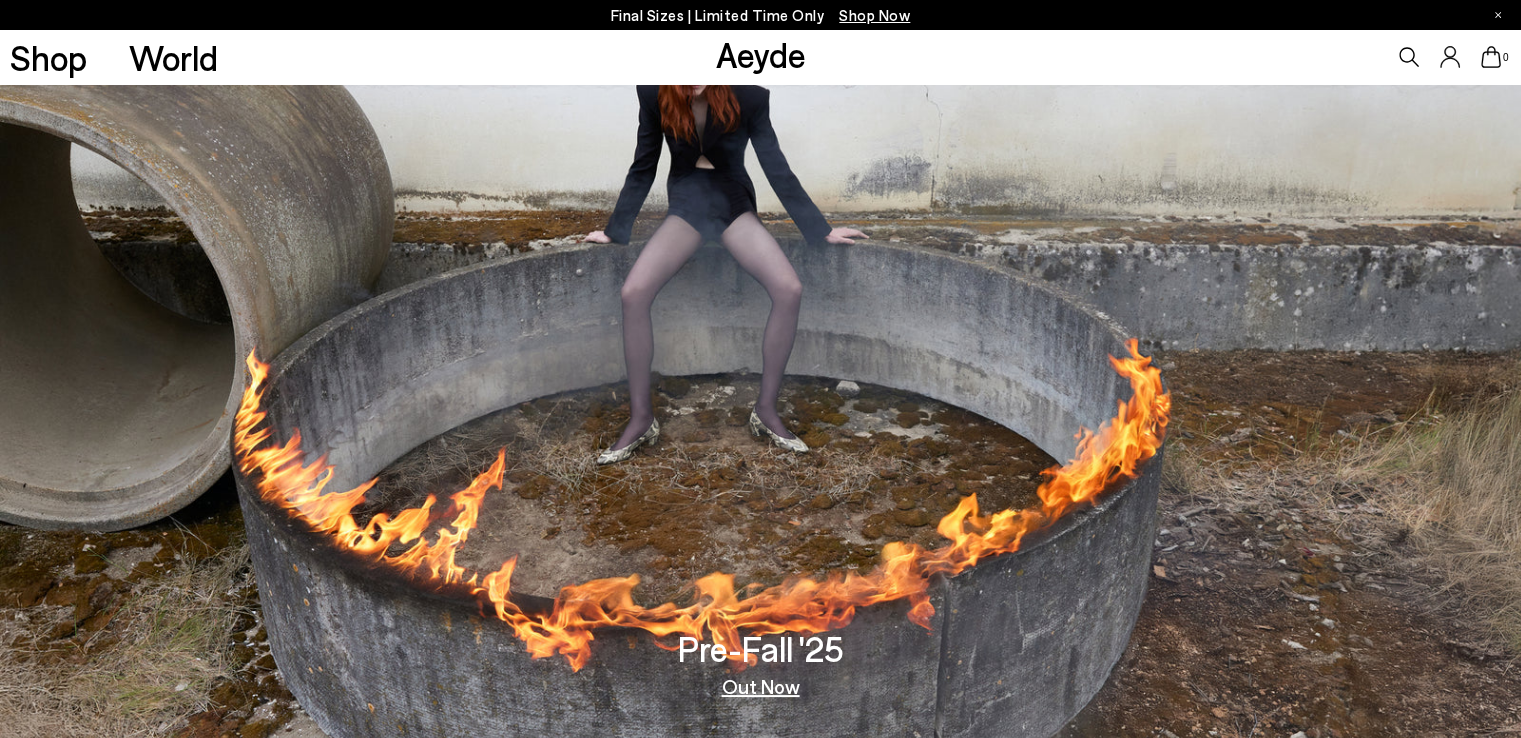 scroll, scrollTop: 1500, scrollLeft: 0, axis: vertical 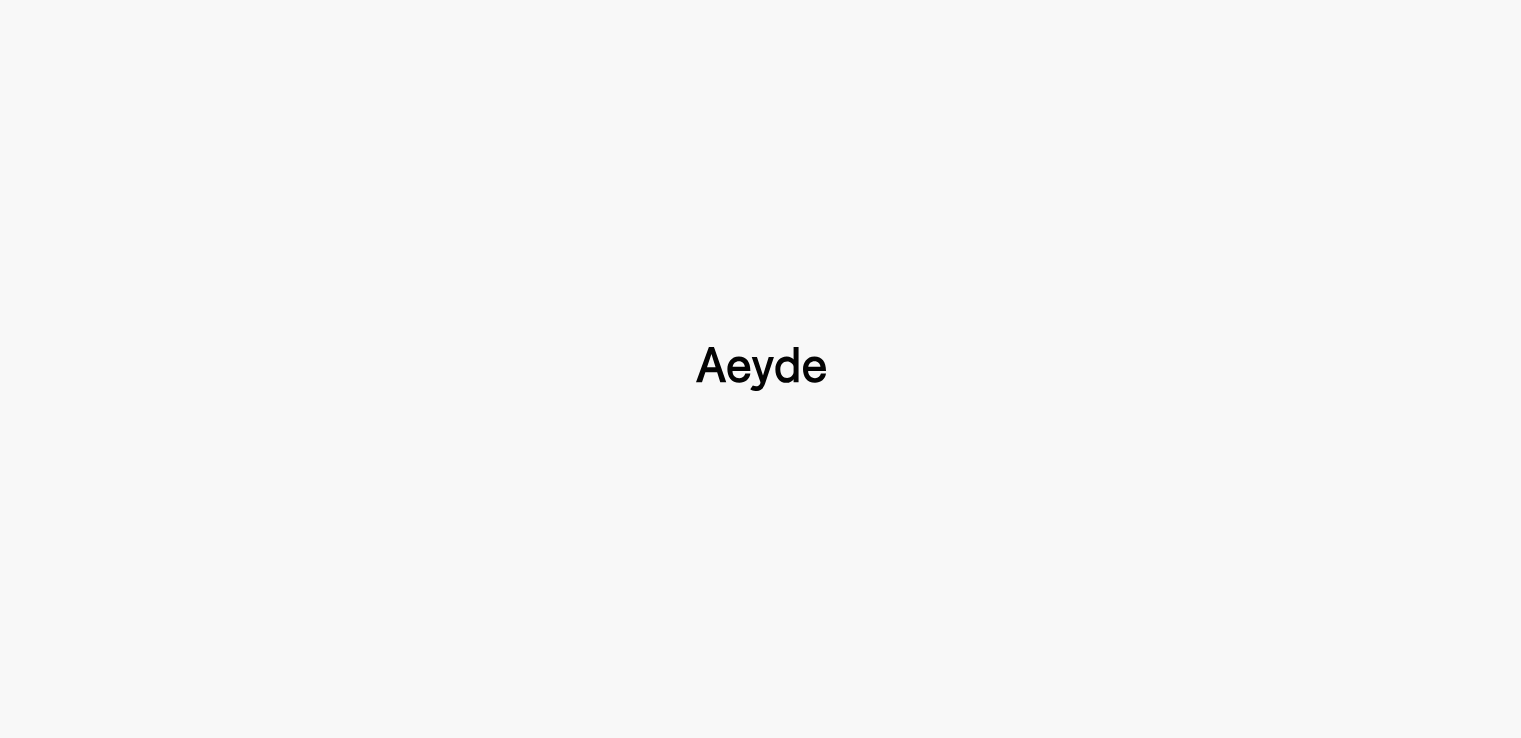 type 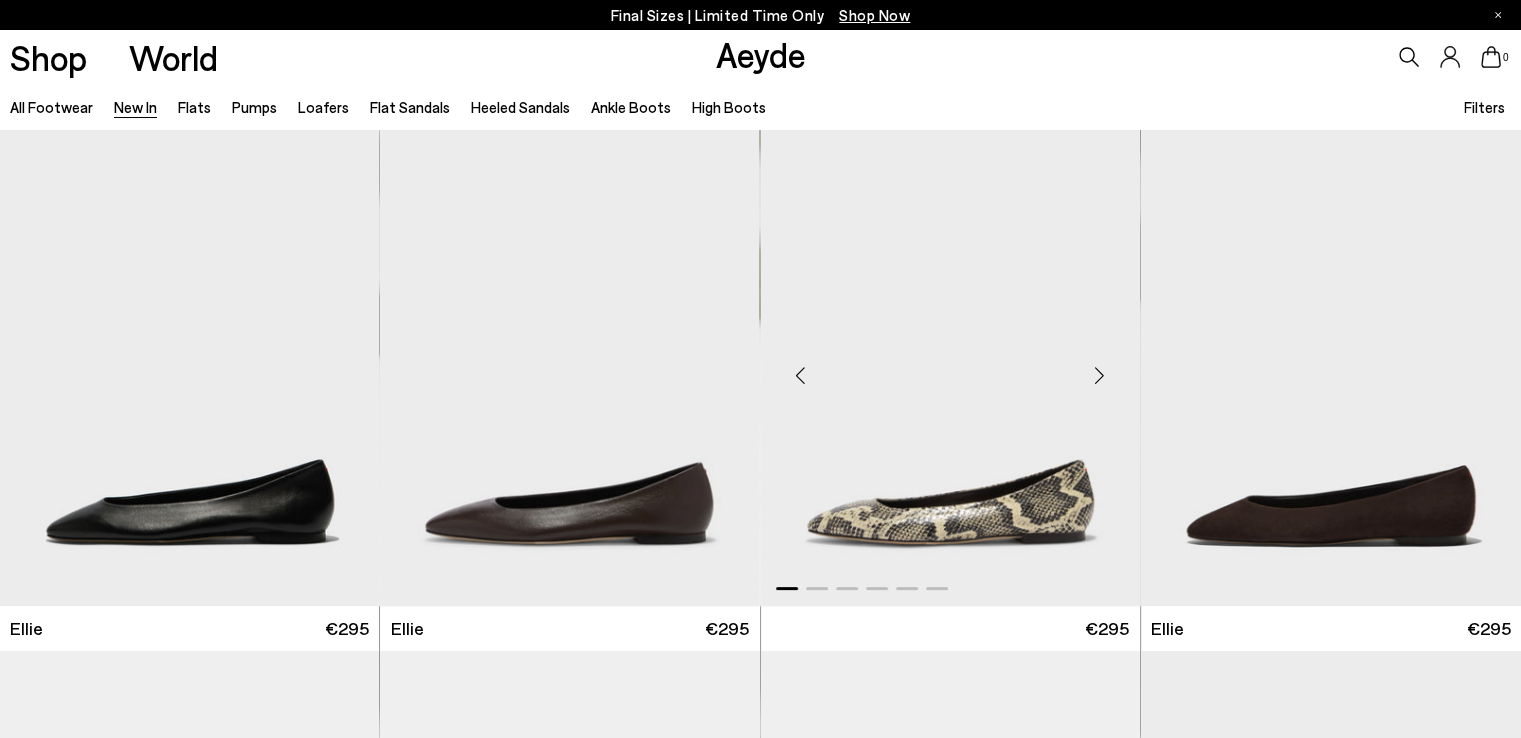 scroll, scrollTop: 500, scrollLeft: 0, axis: vertical 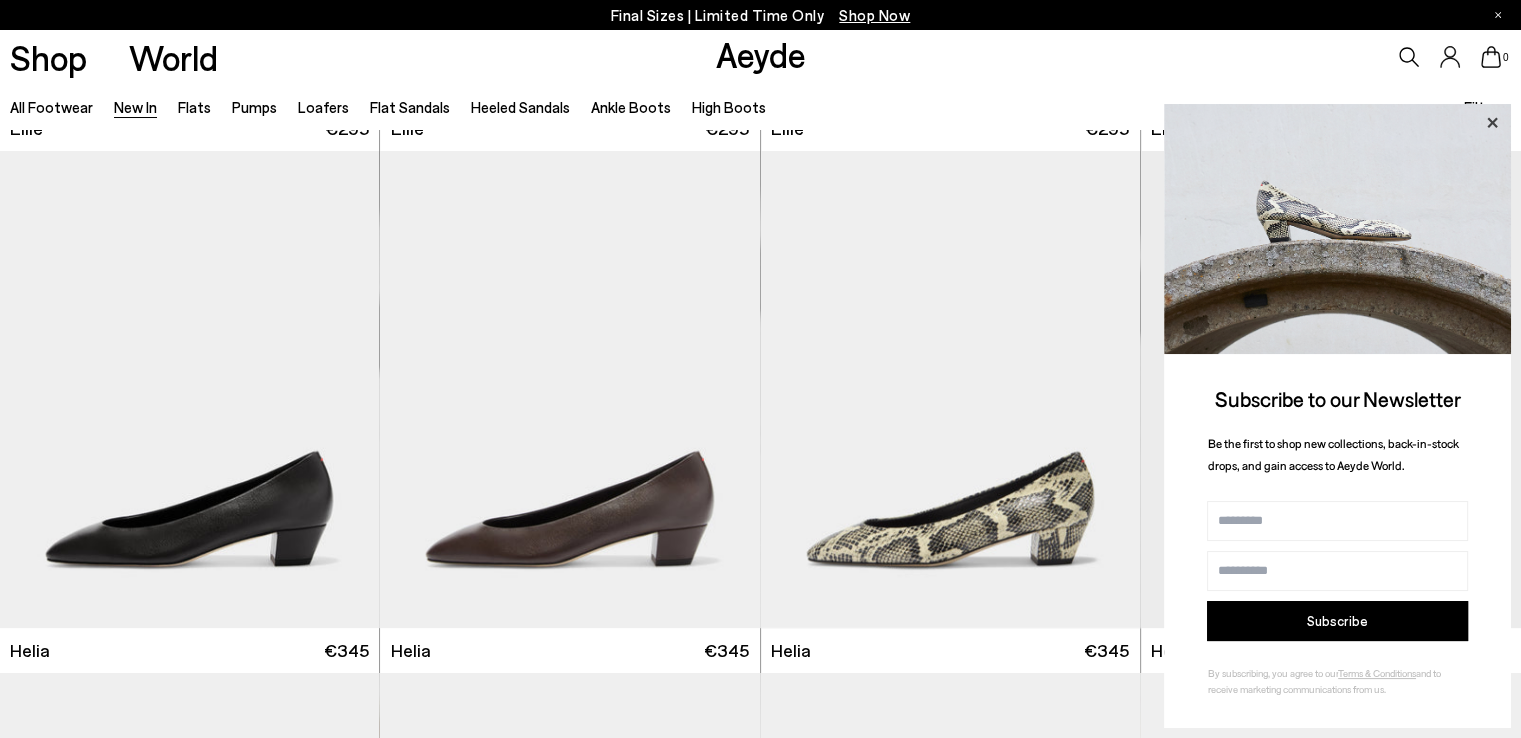 click 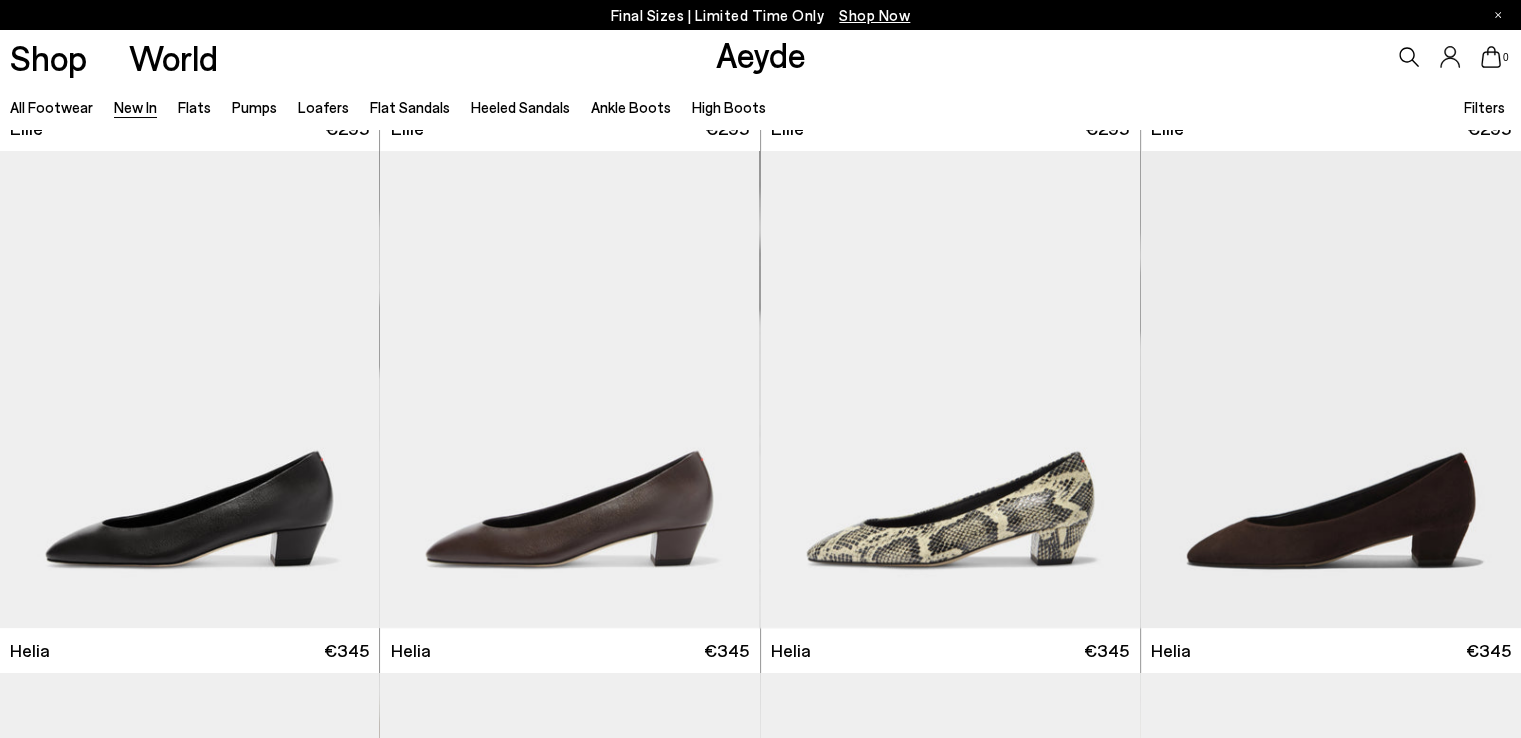 click on "New In" at bounding box center (135, 107) 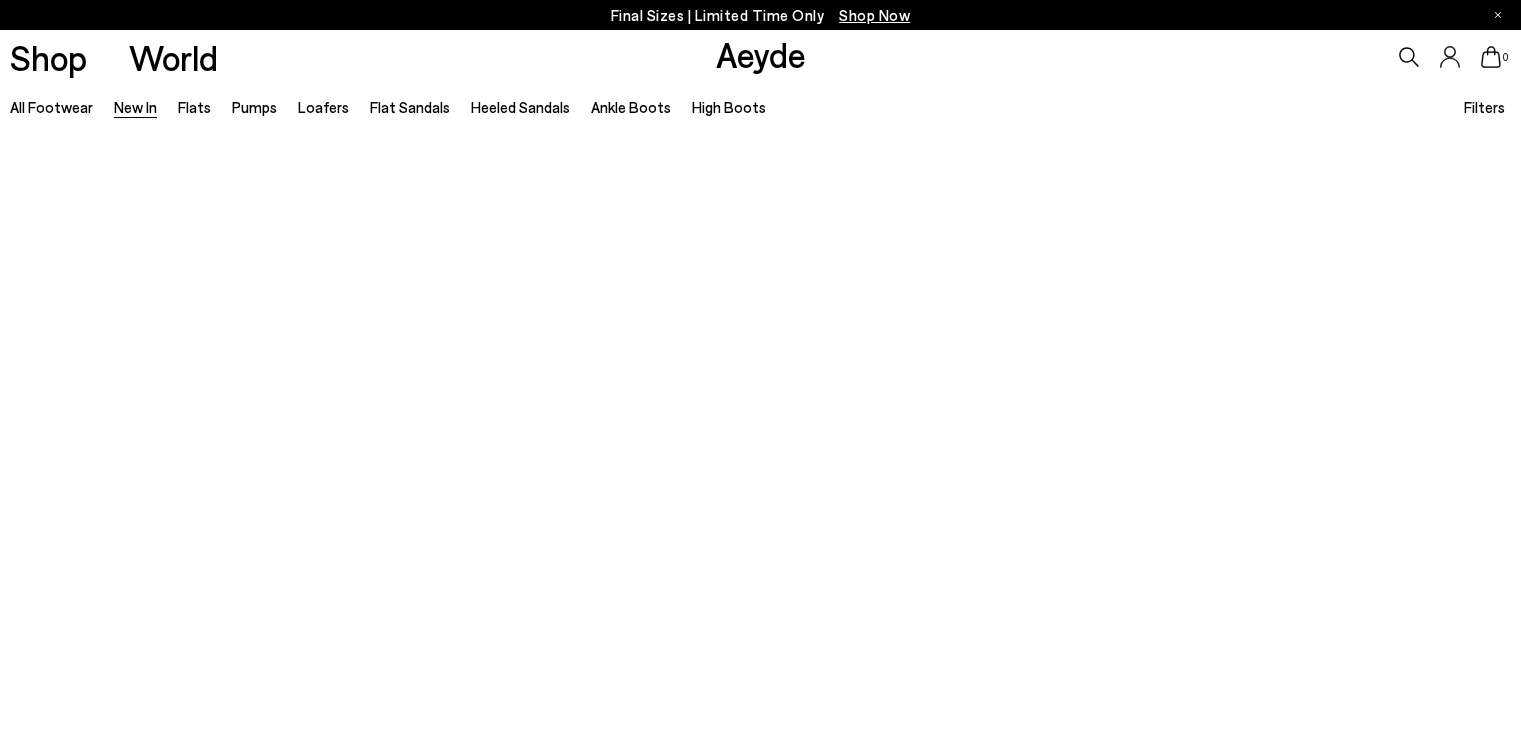 type 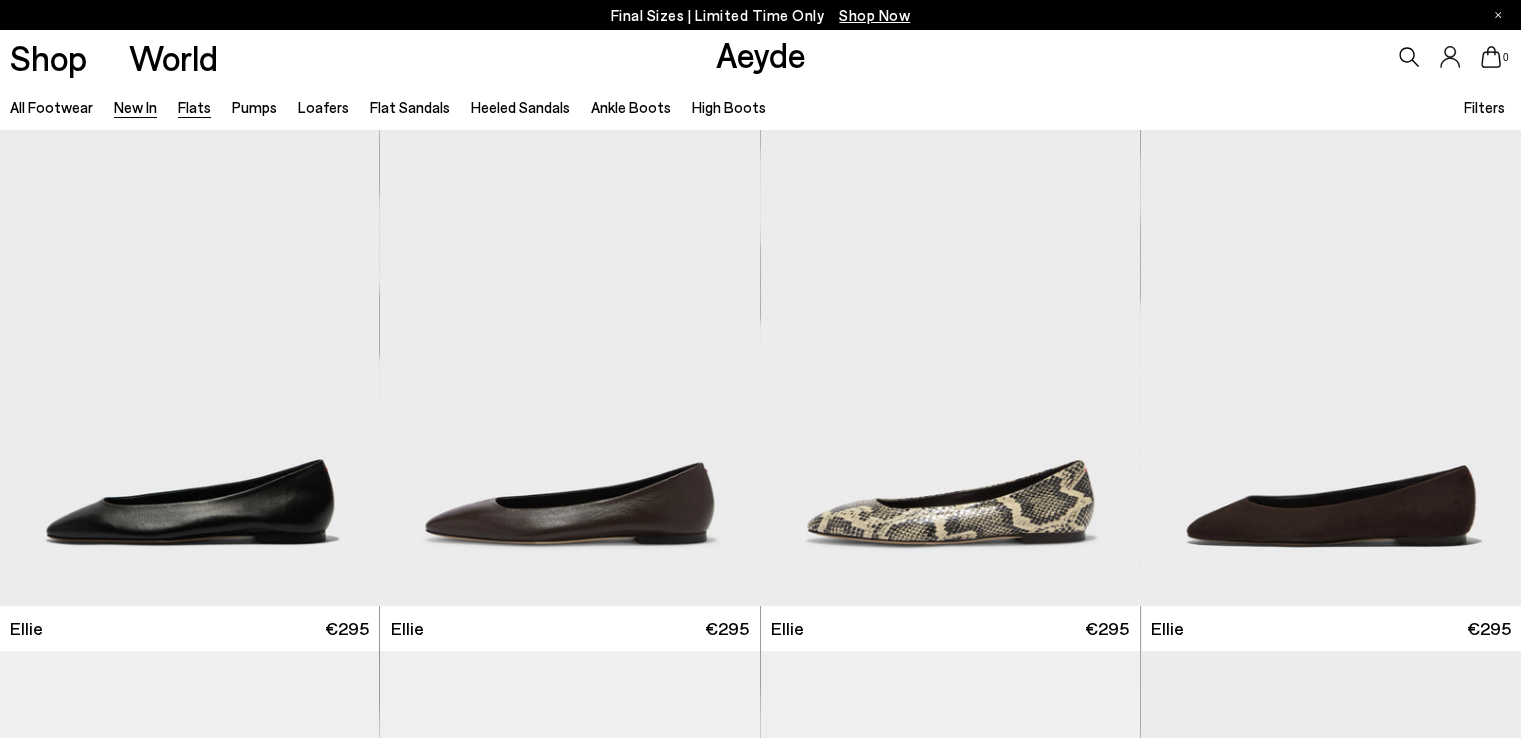 click on "Flats" at bounding box center [194, 107] 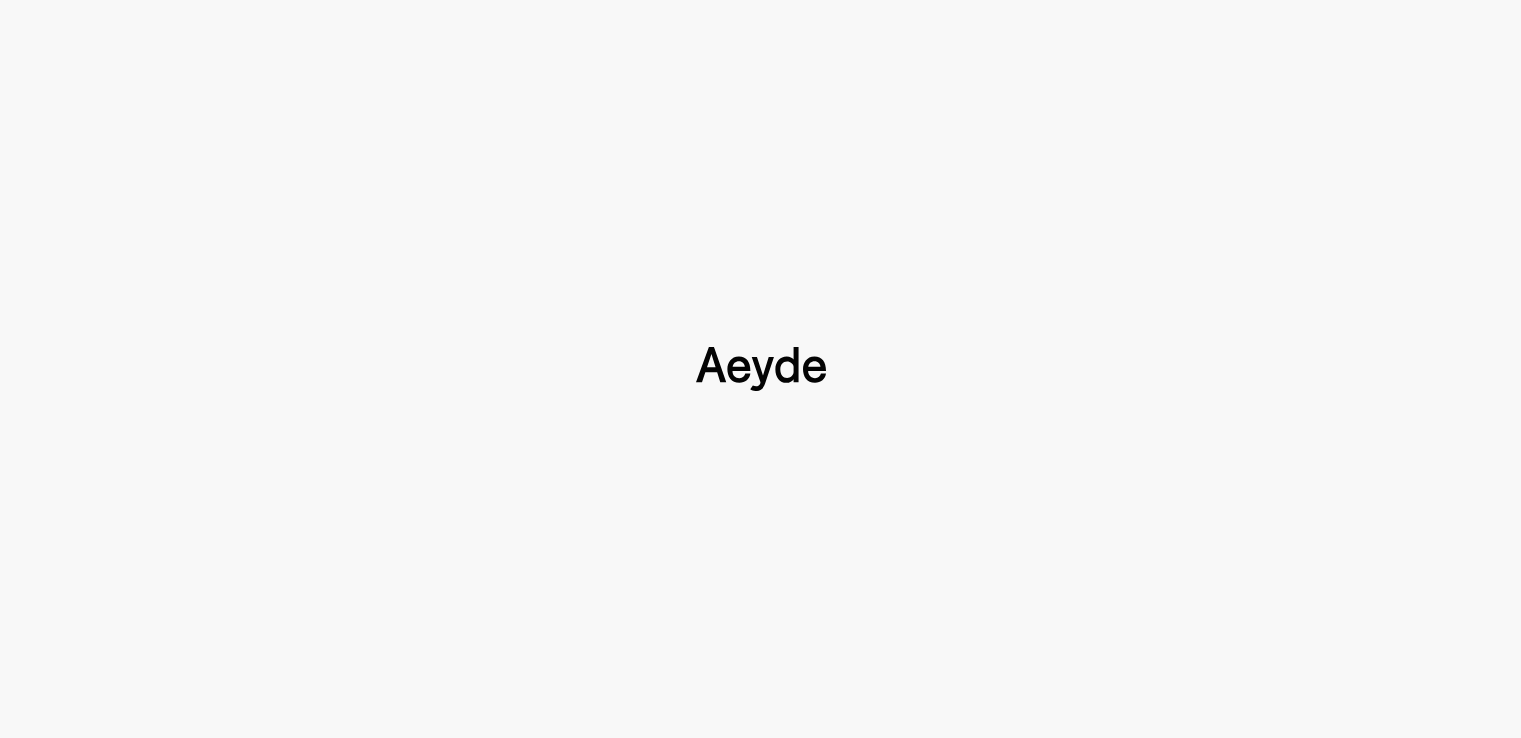 type 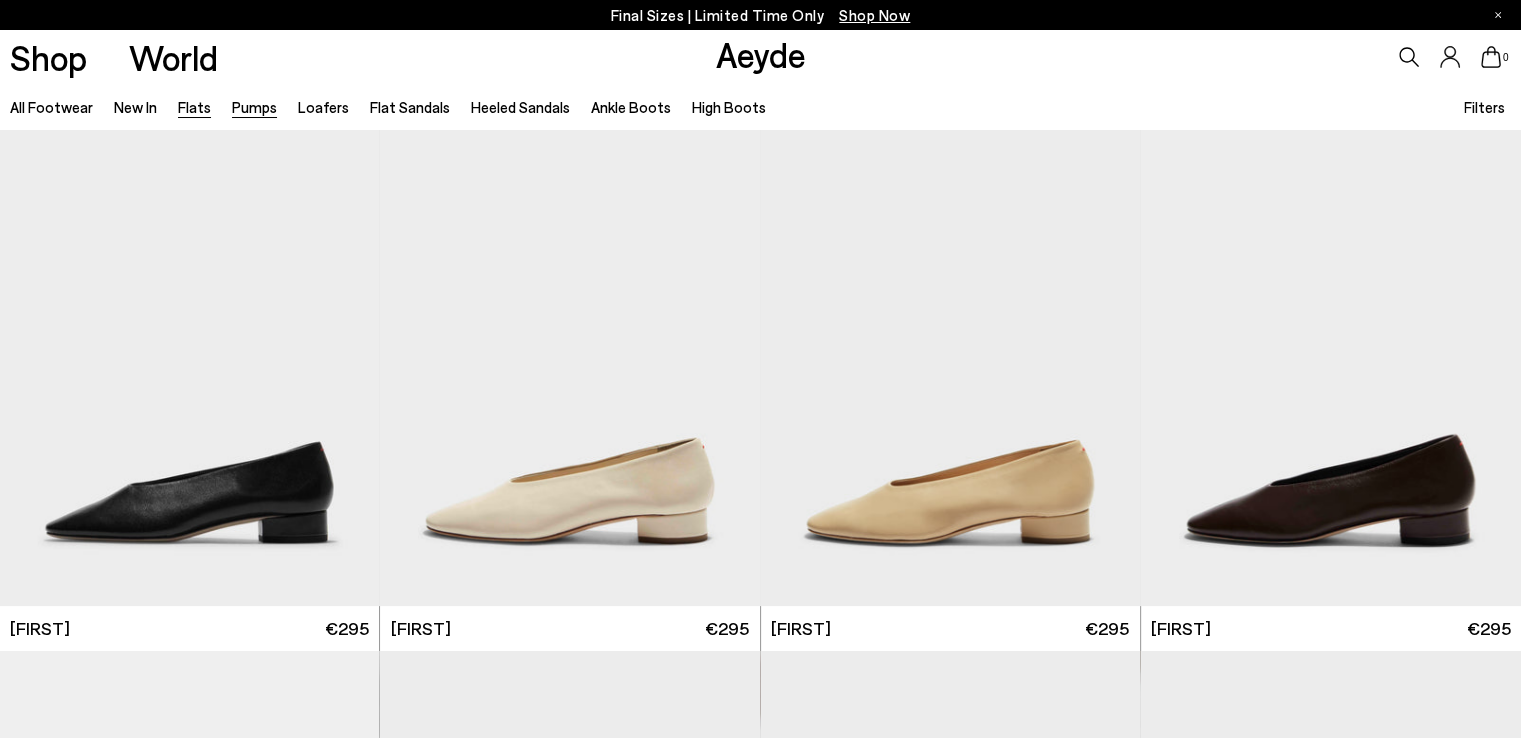 click on "Pumps" at bounding box center (254, 107) 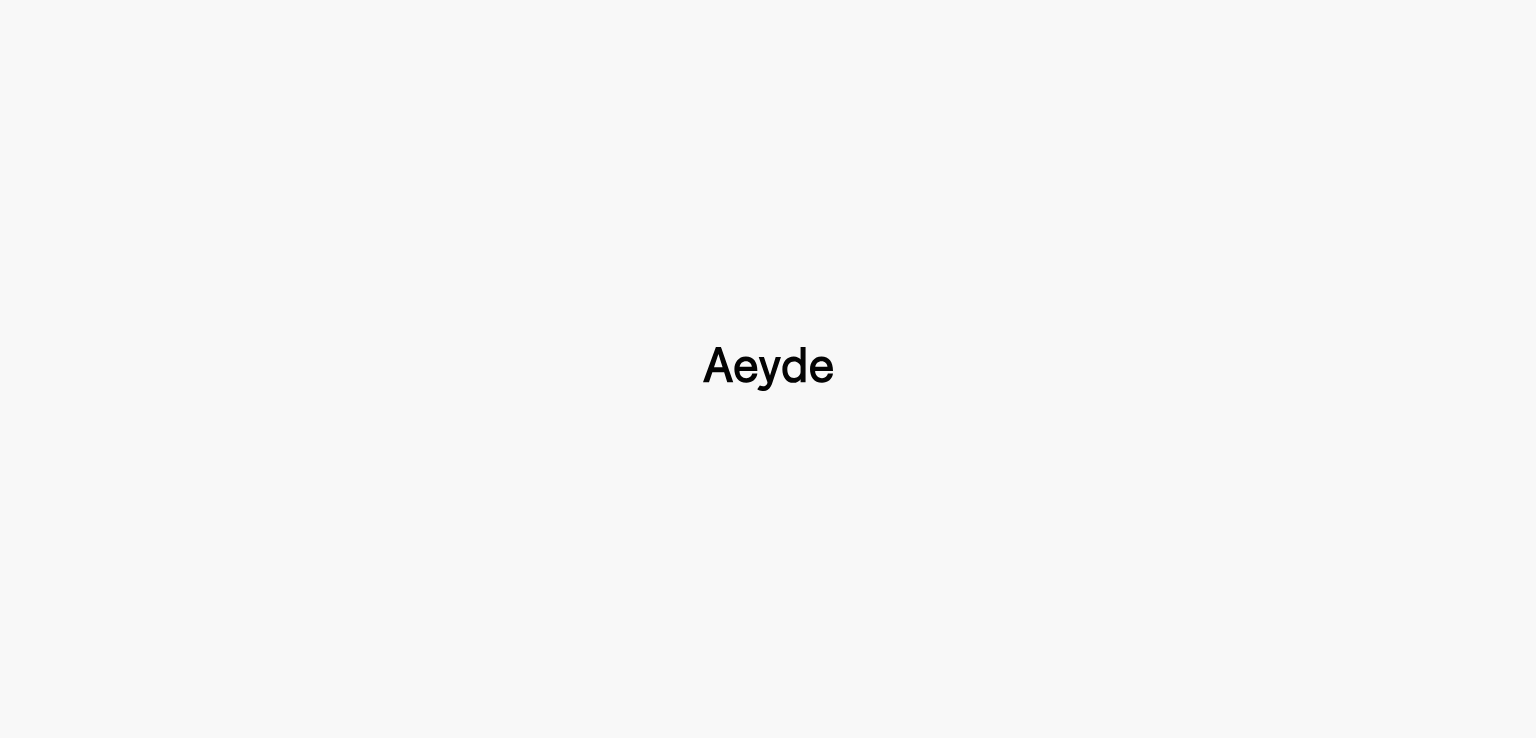 type 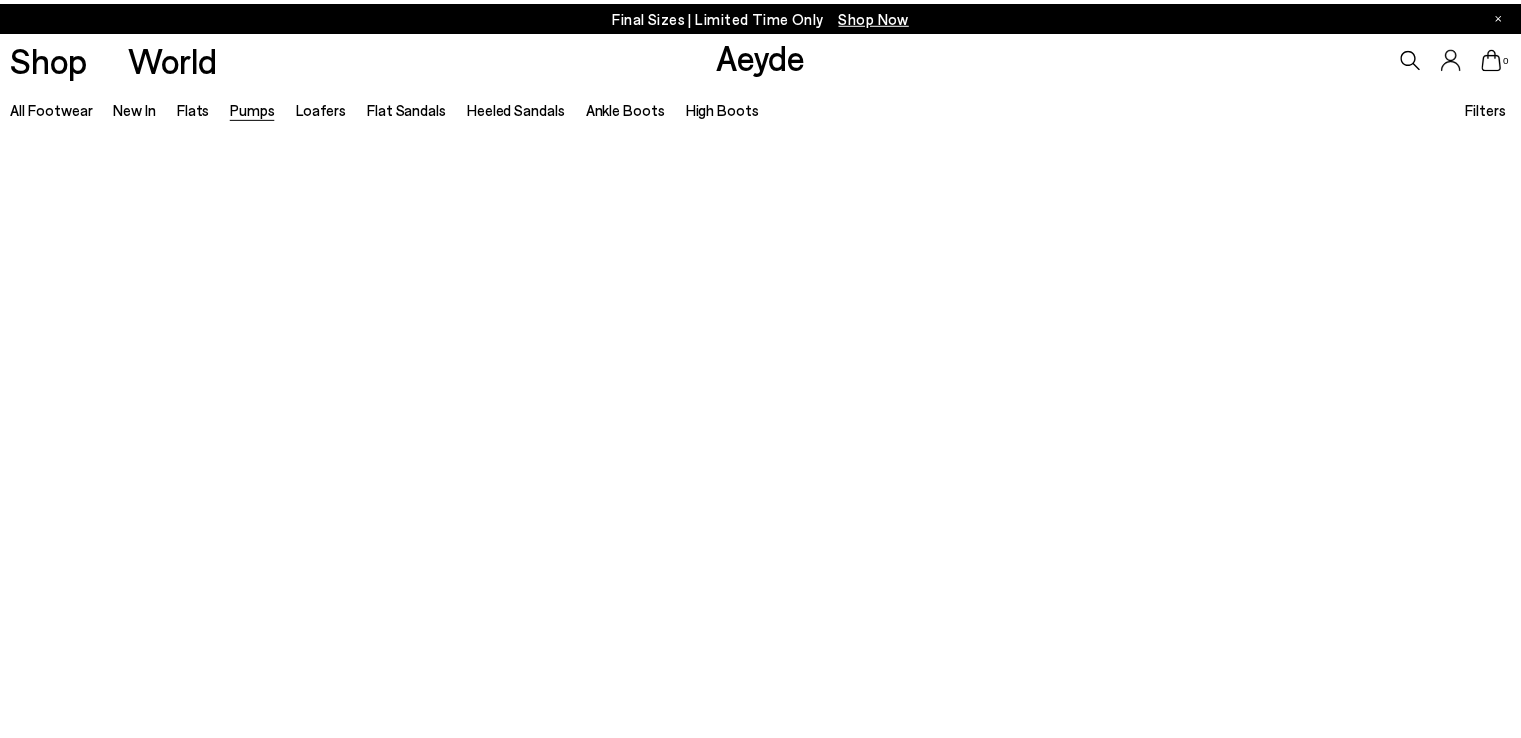 scroll, scrollTop: 0, scrollLeft: 0, axis: both 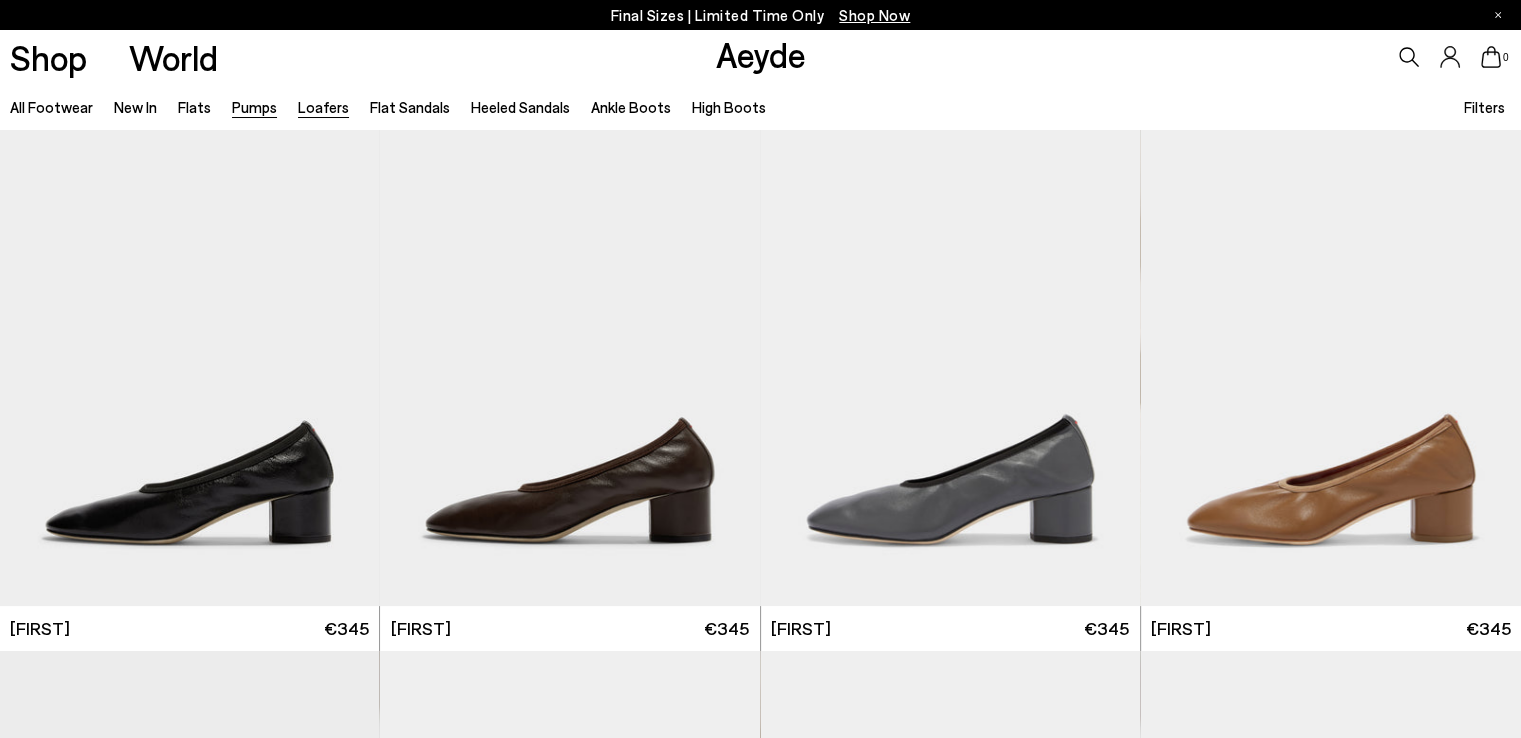 click on "Loafers" at bounding box center (323, 107) 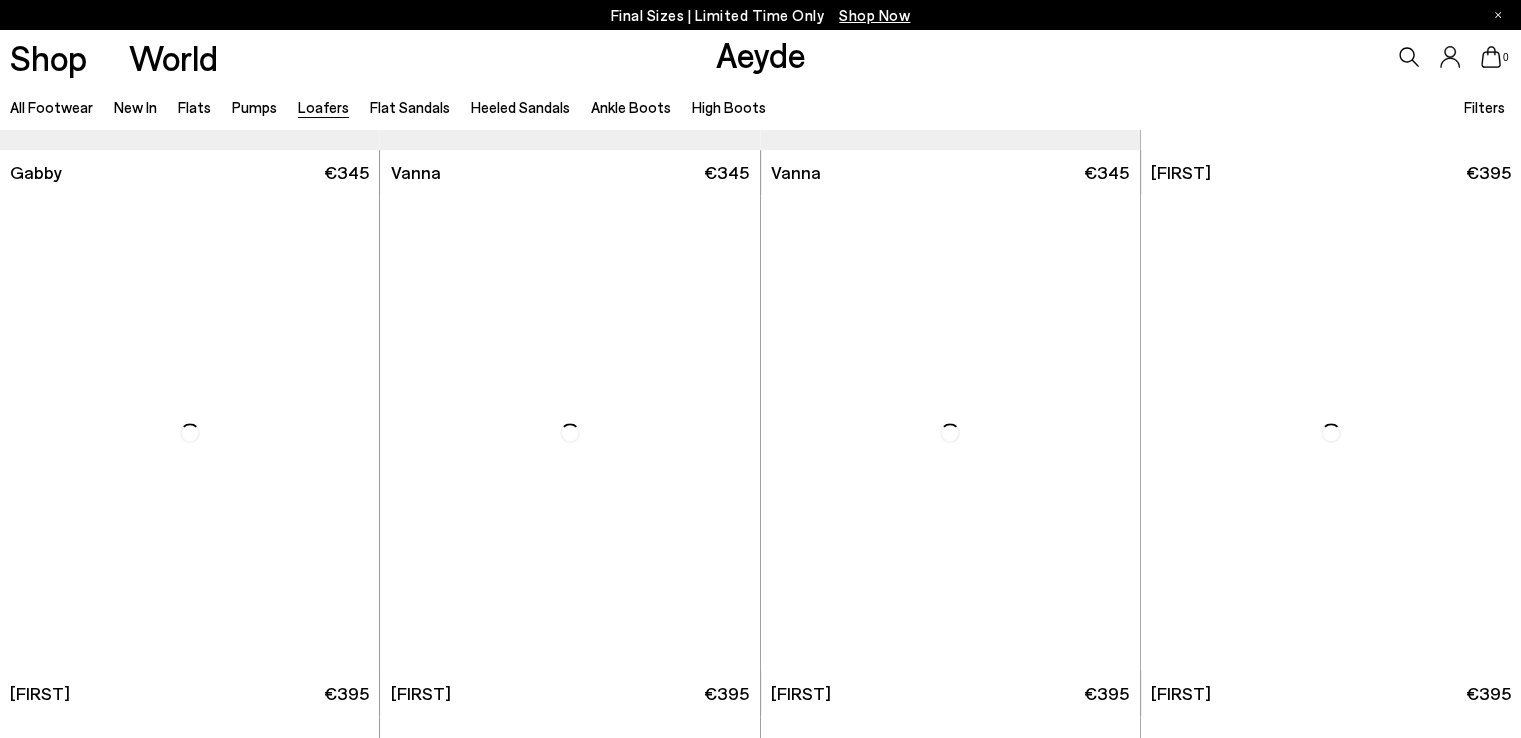 scroll, scrollTop: 2000, scrollLeft: 0, axis: vertical 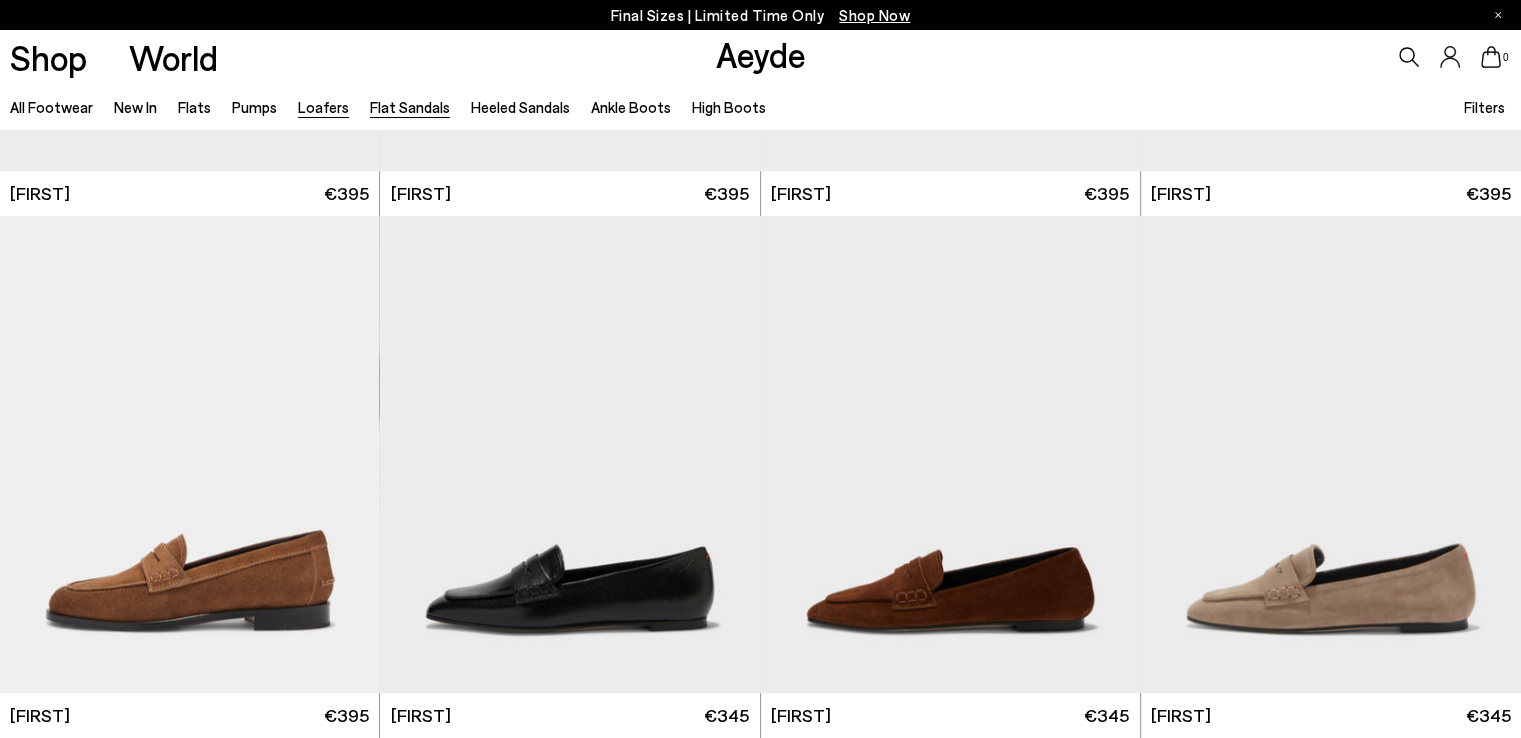 click on "Flat Sandals" at bounding box center [410, 107] 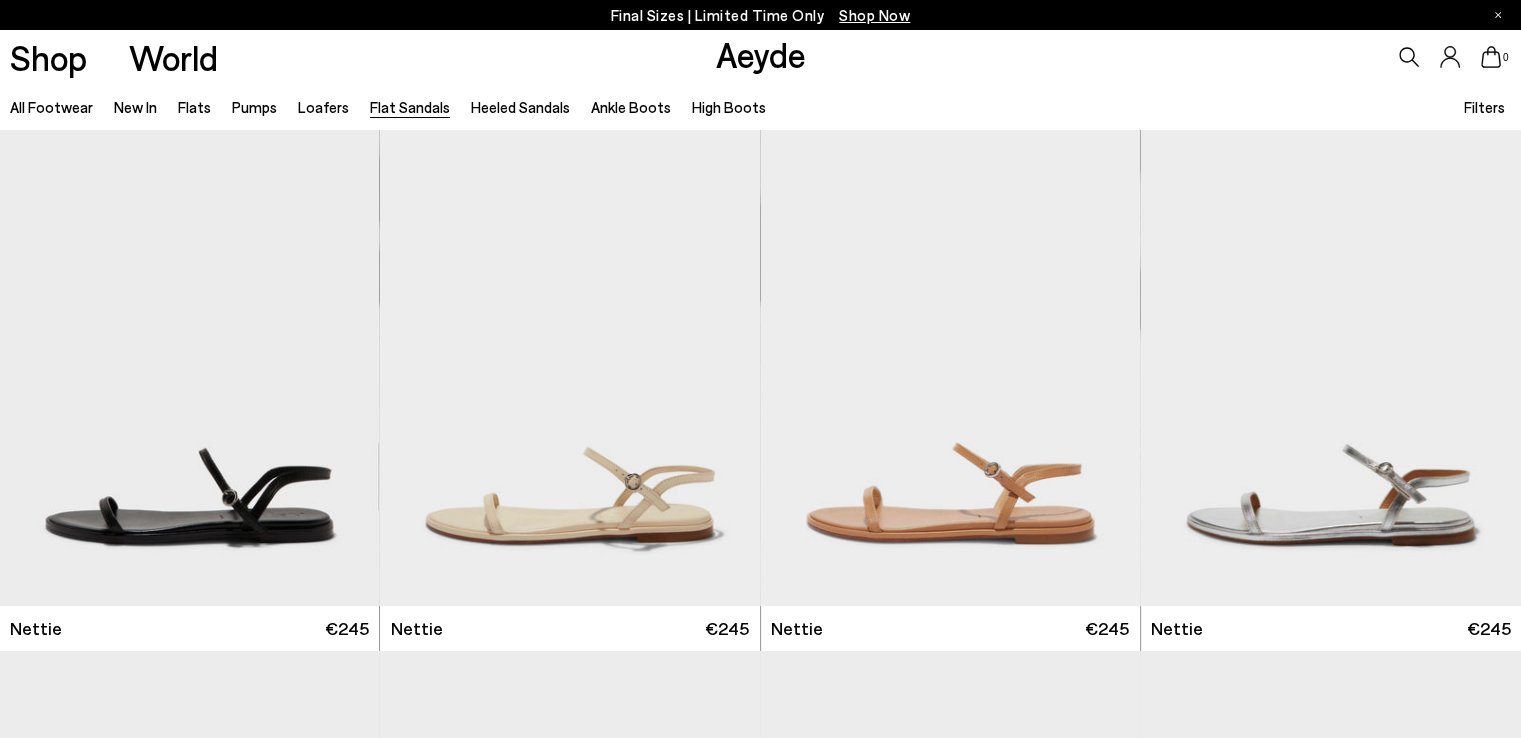 scroll, scrollTop: 500, scrollLeft: 0, axis: vertical 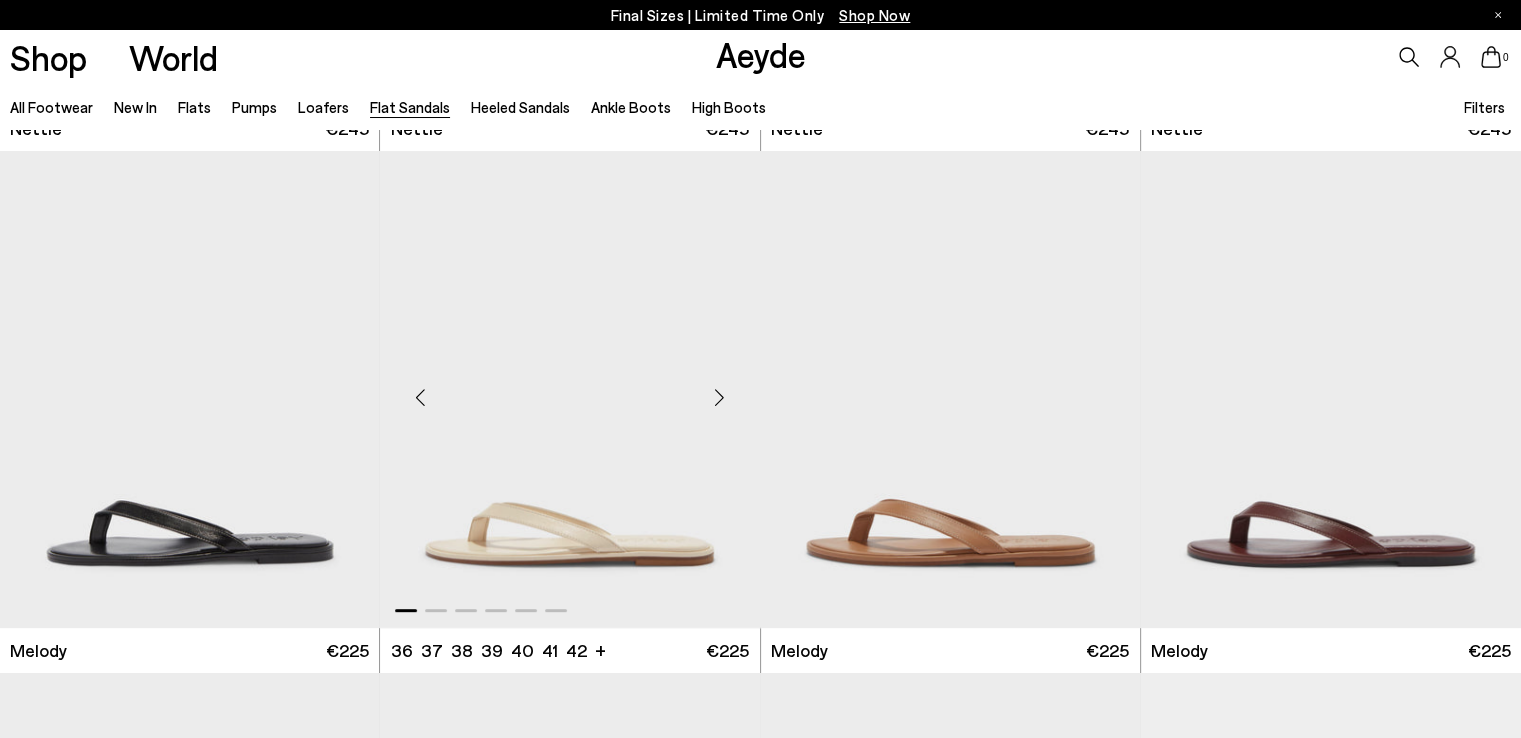 click at bounding box center [720, 397] 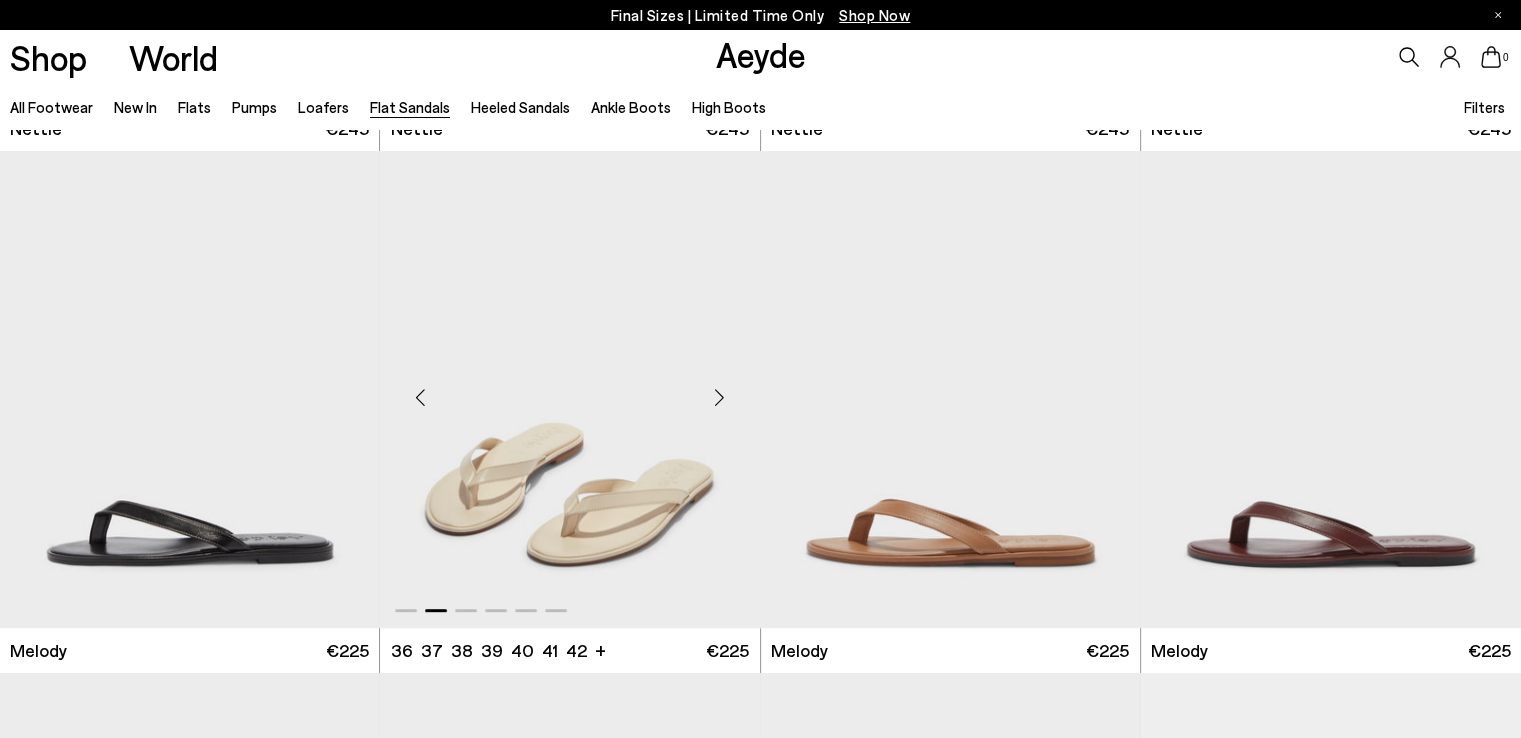 click at bounding box center (720, 397) 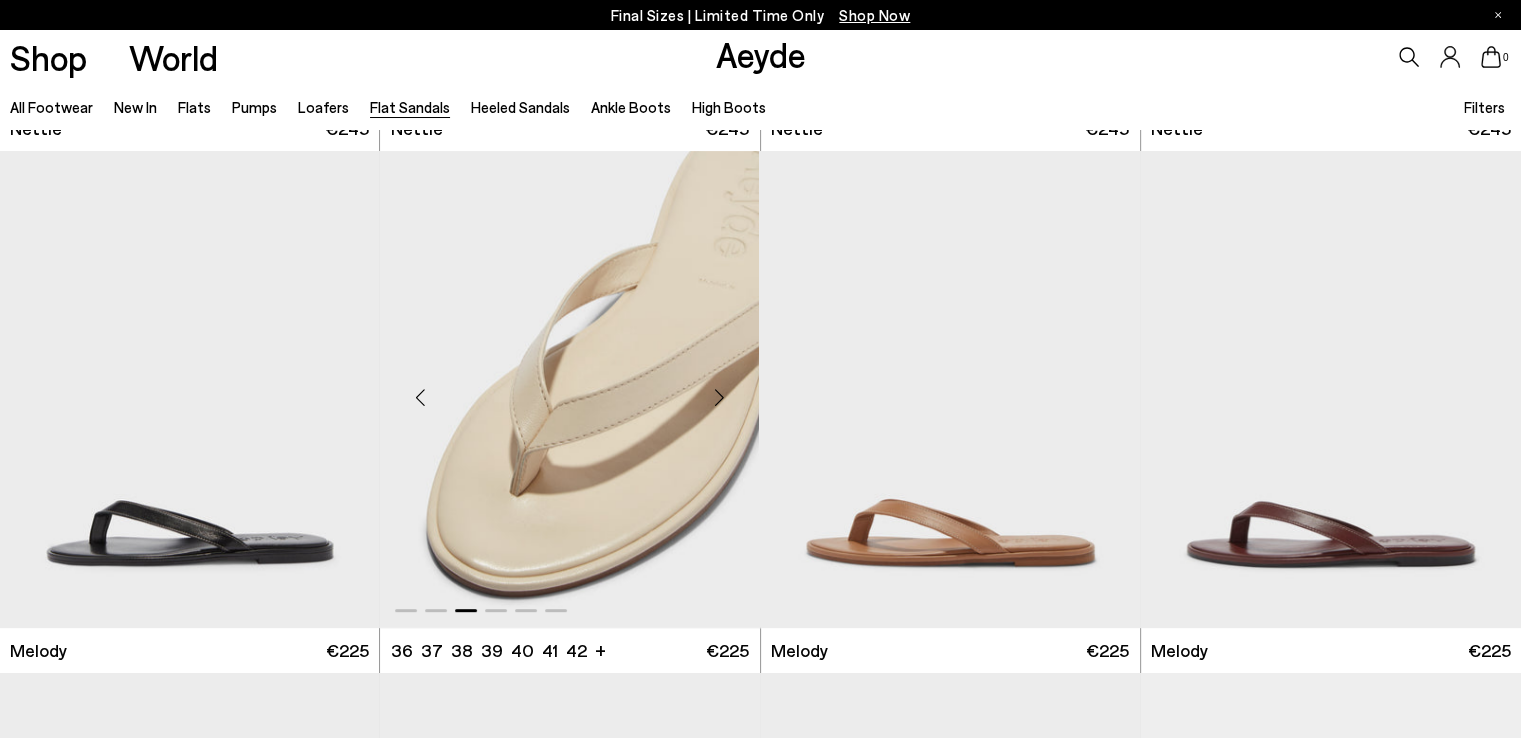 click at bounding box center (720, 397) 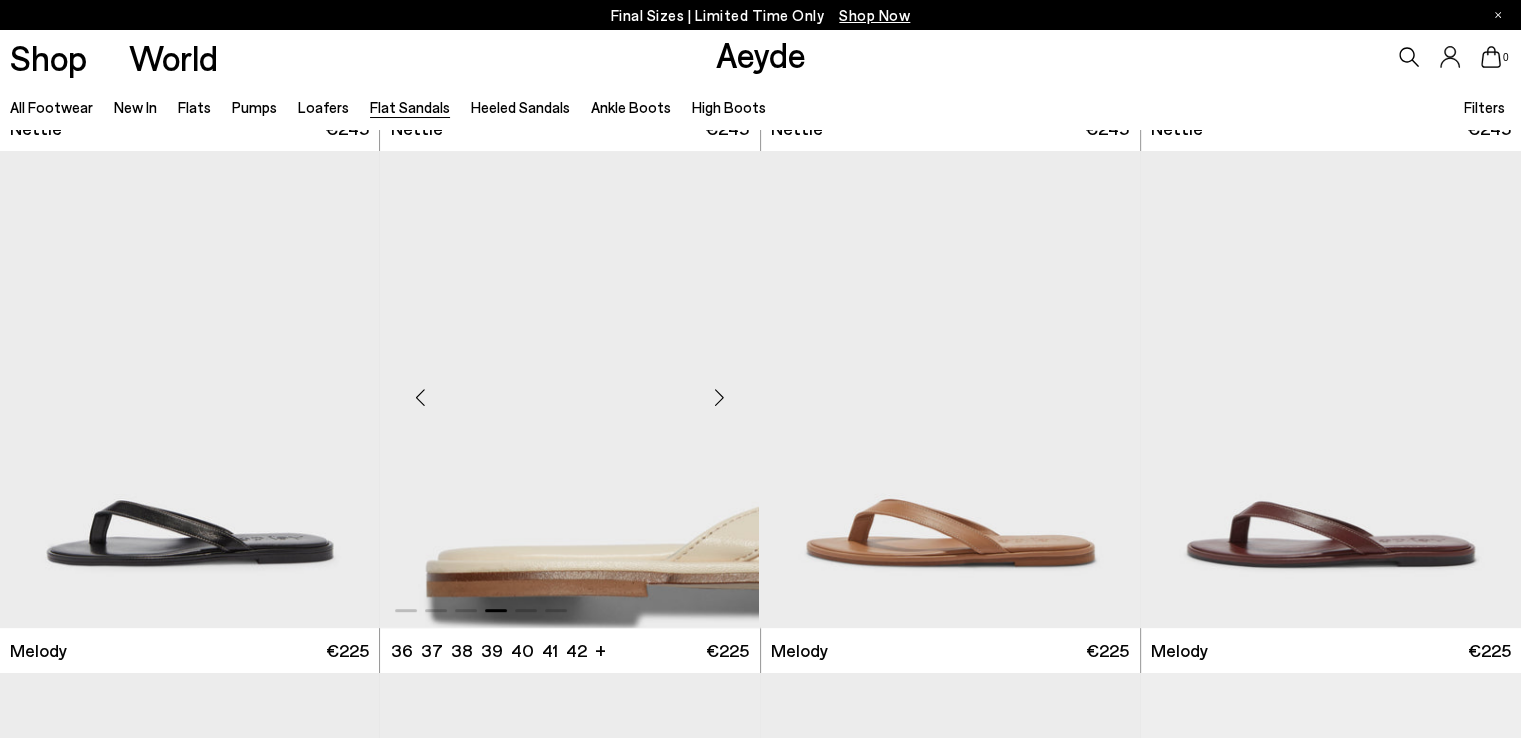 click at bounding box center [720, 397] 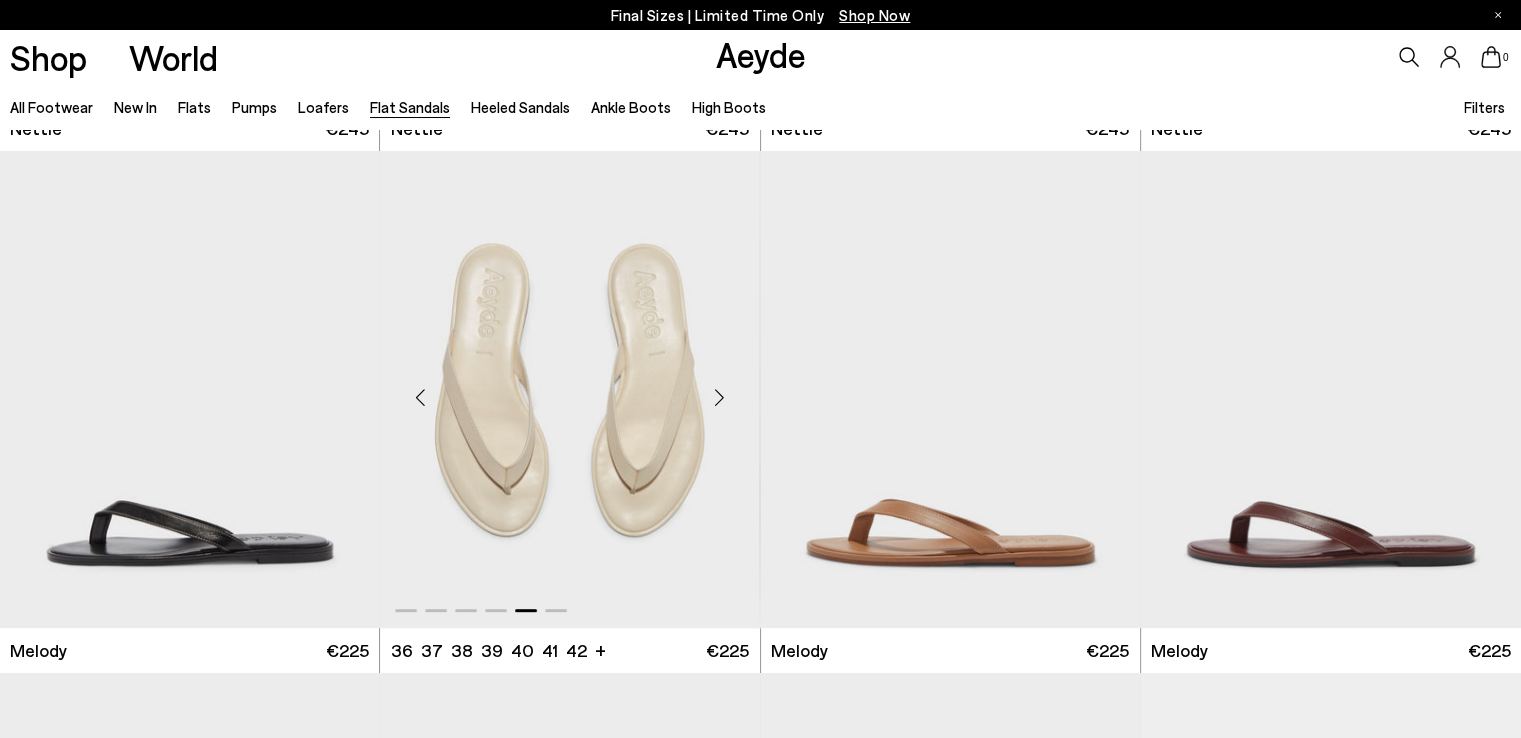 click at bounding box center [720, 397] 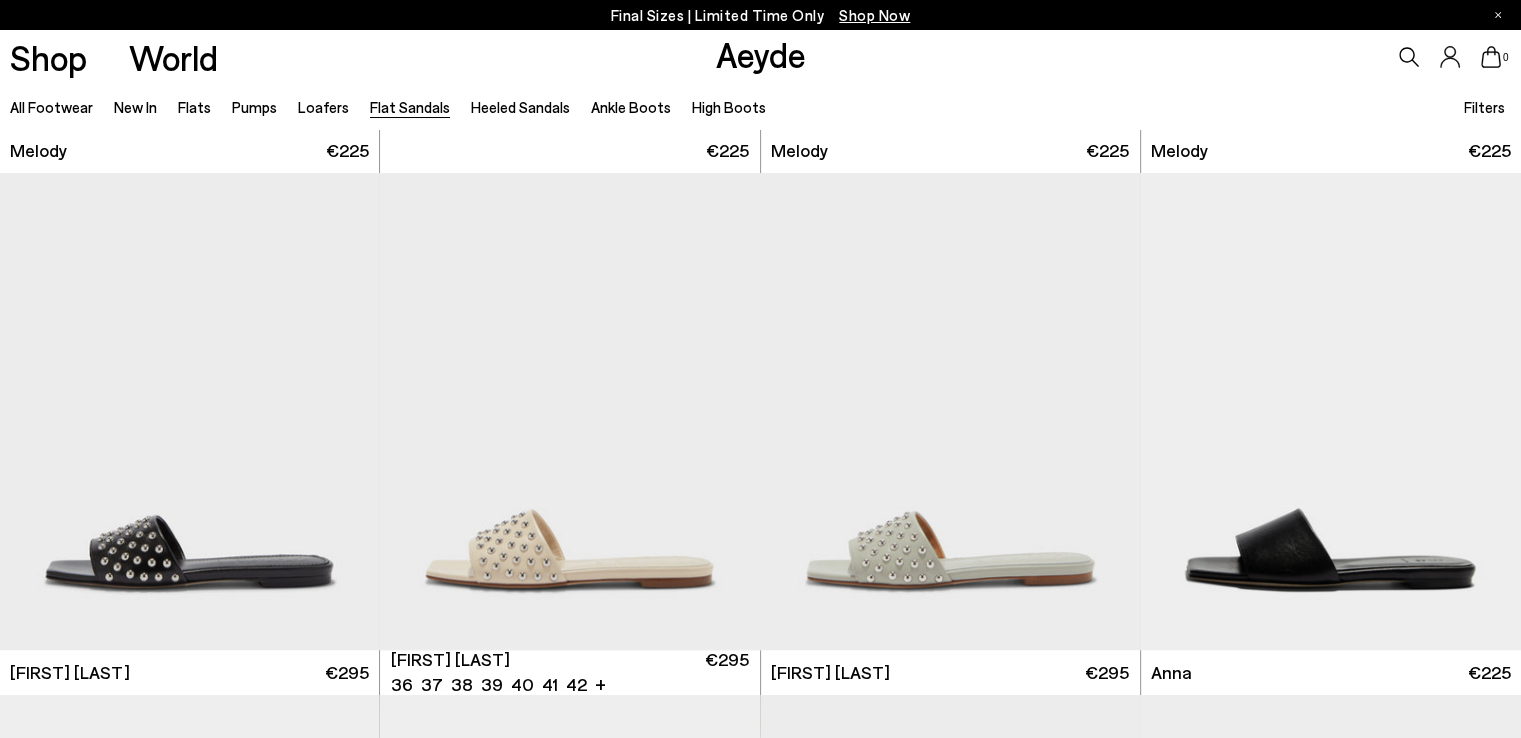 scroll, scrollTop: 500, scrollLeft: 0, axis: vertical 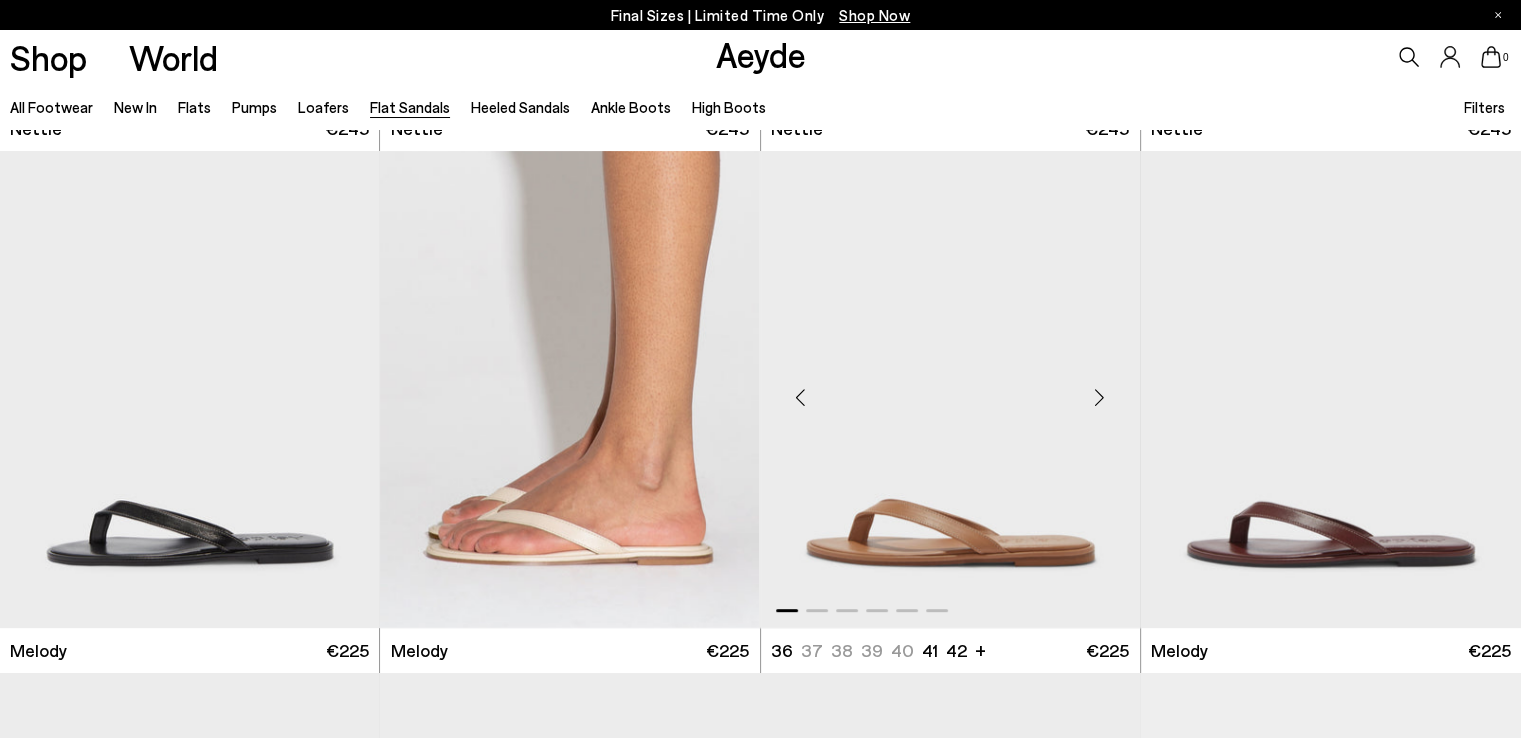 click at bounding box center (1100, 397) 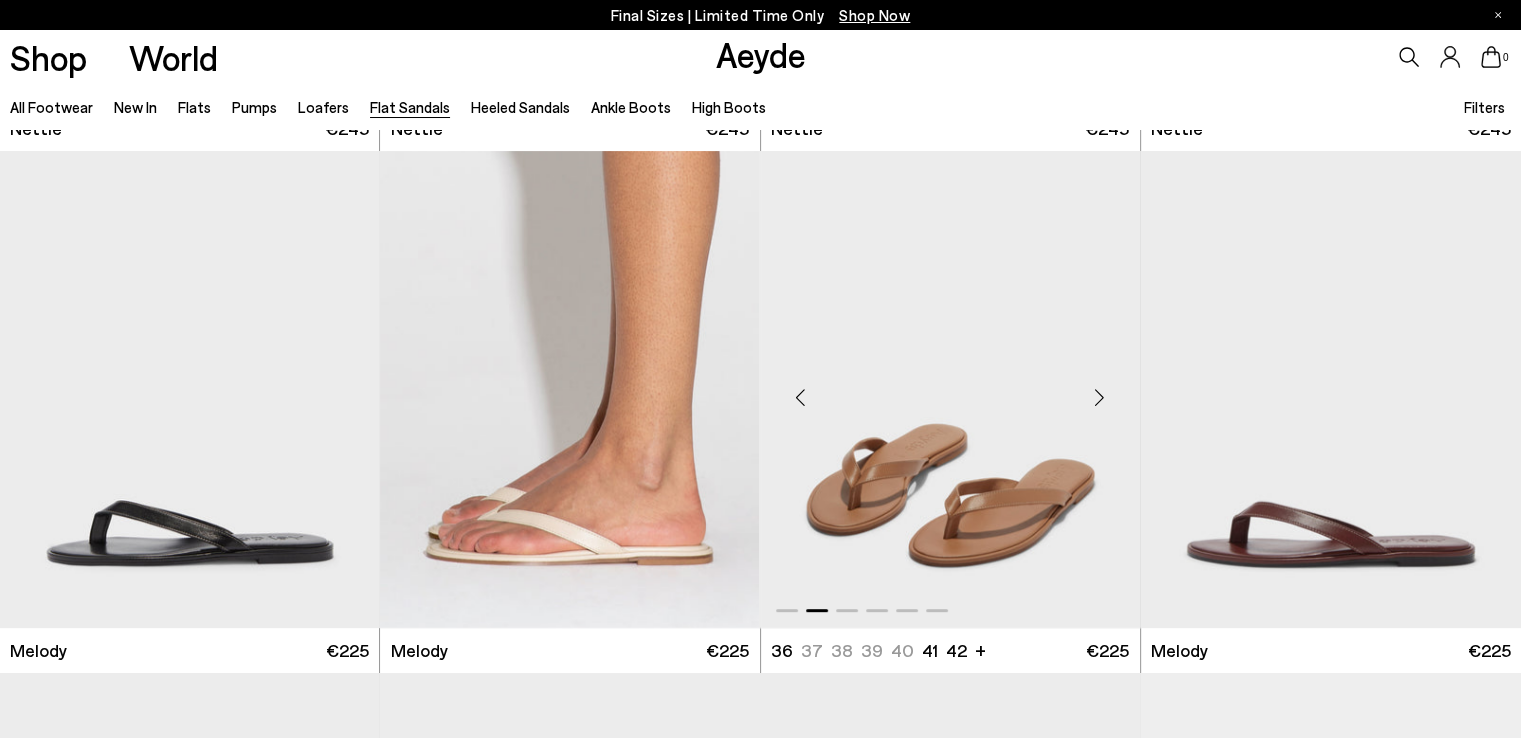 click at bounding box center [1100, 397] 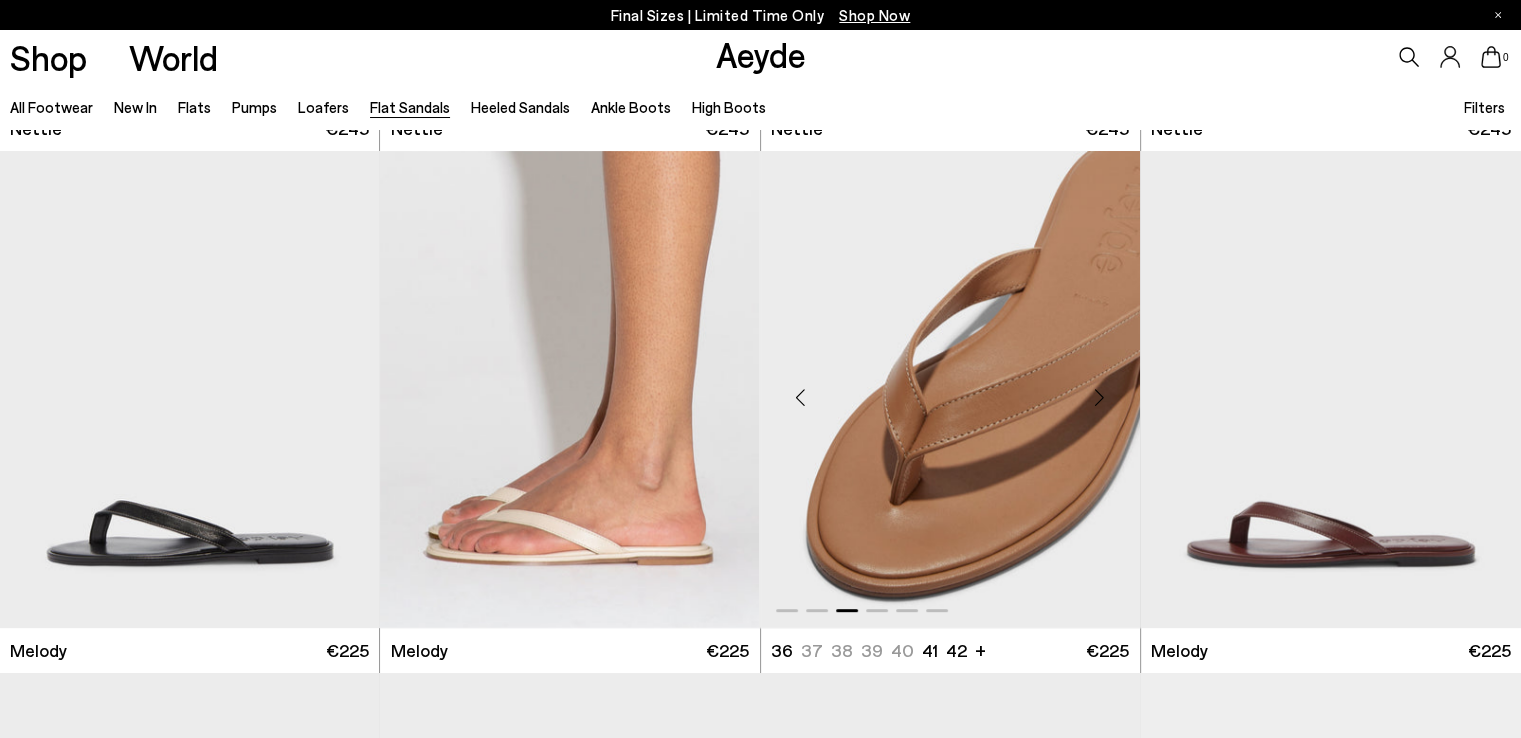 click at bounding box center [1100, 397] 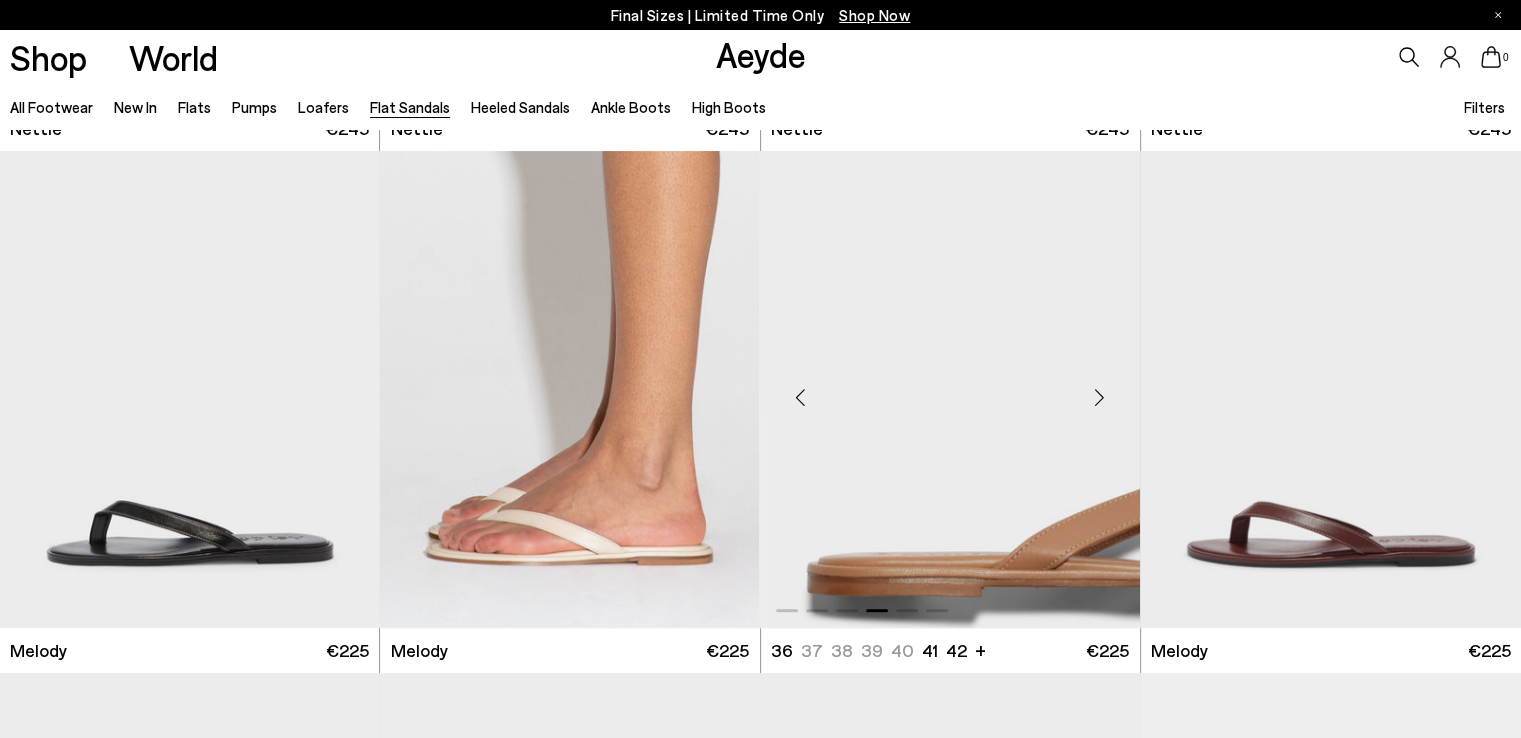 click at bounding box center [1100, 397] 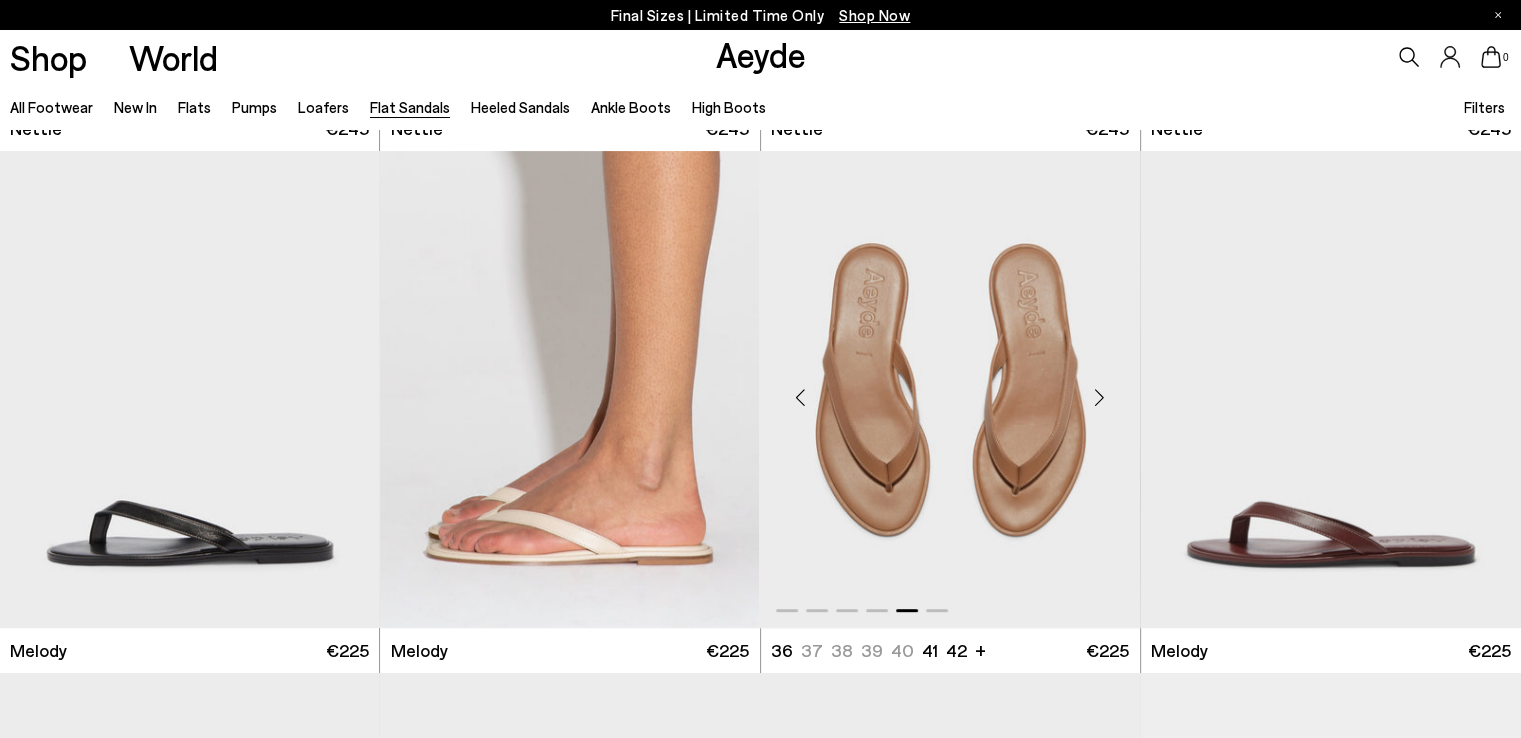 click at bounding box center [1100, 397] 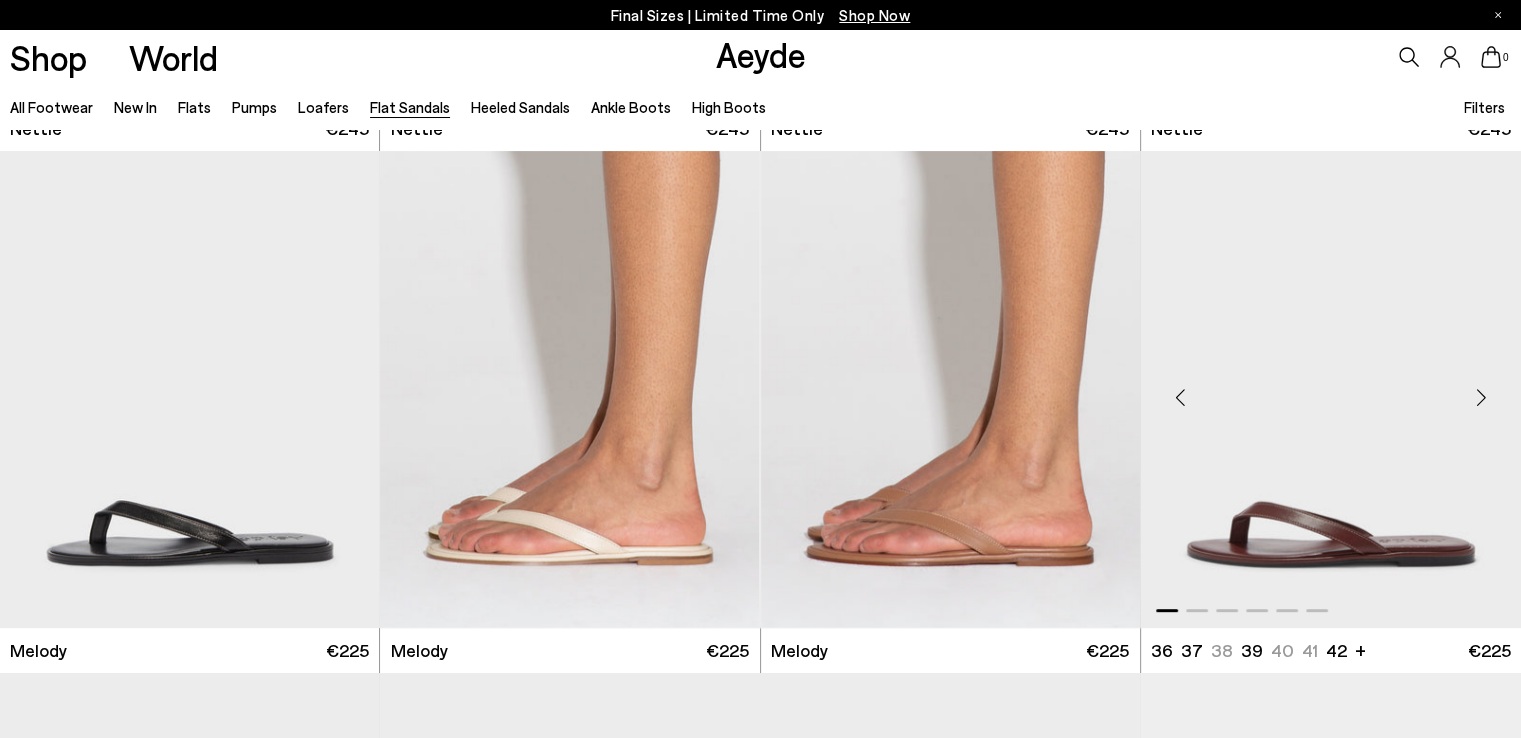 click at bounding box center (1481, 397) 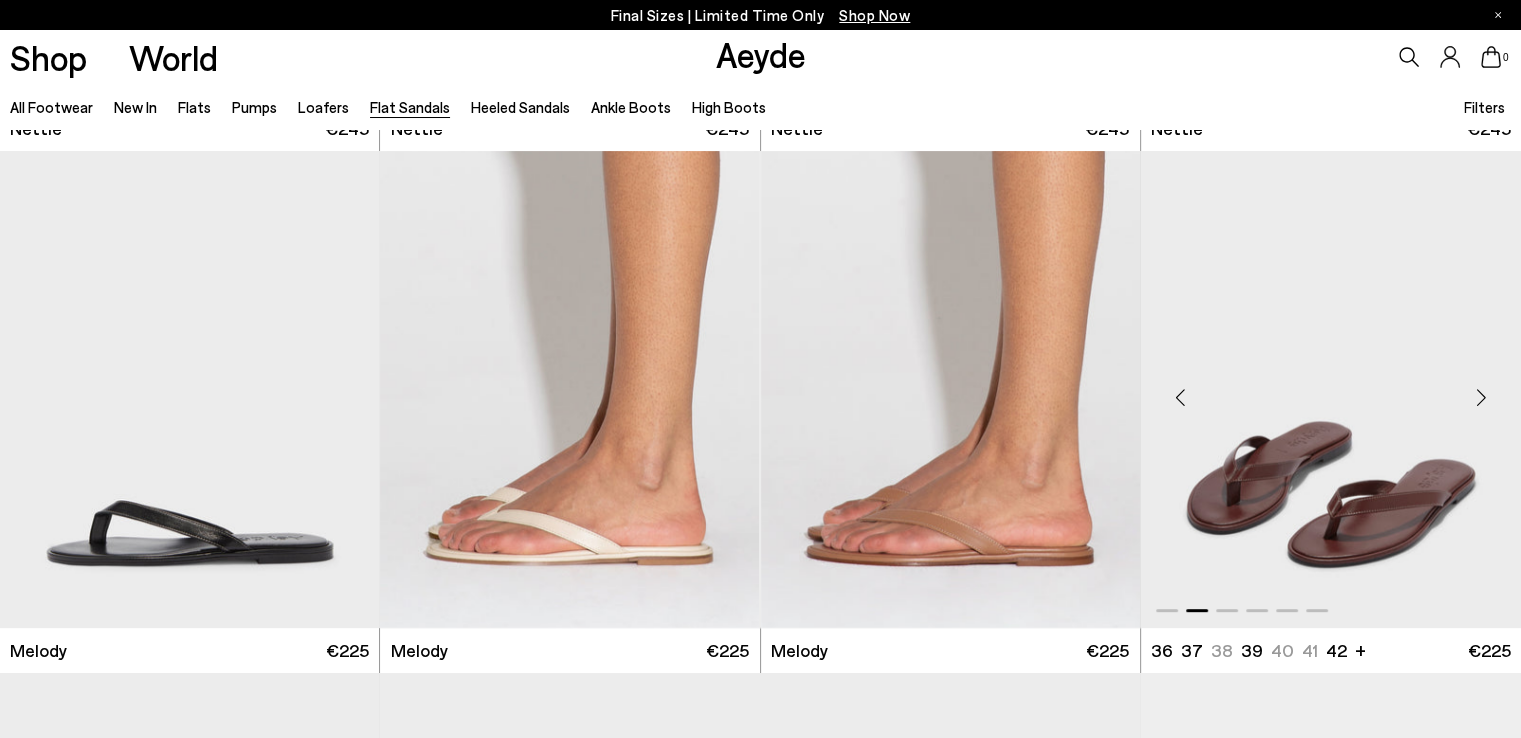 click at bounding box center (1481, 397) 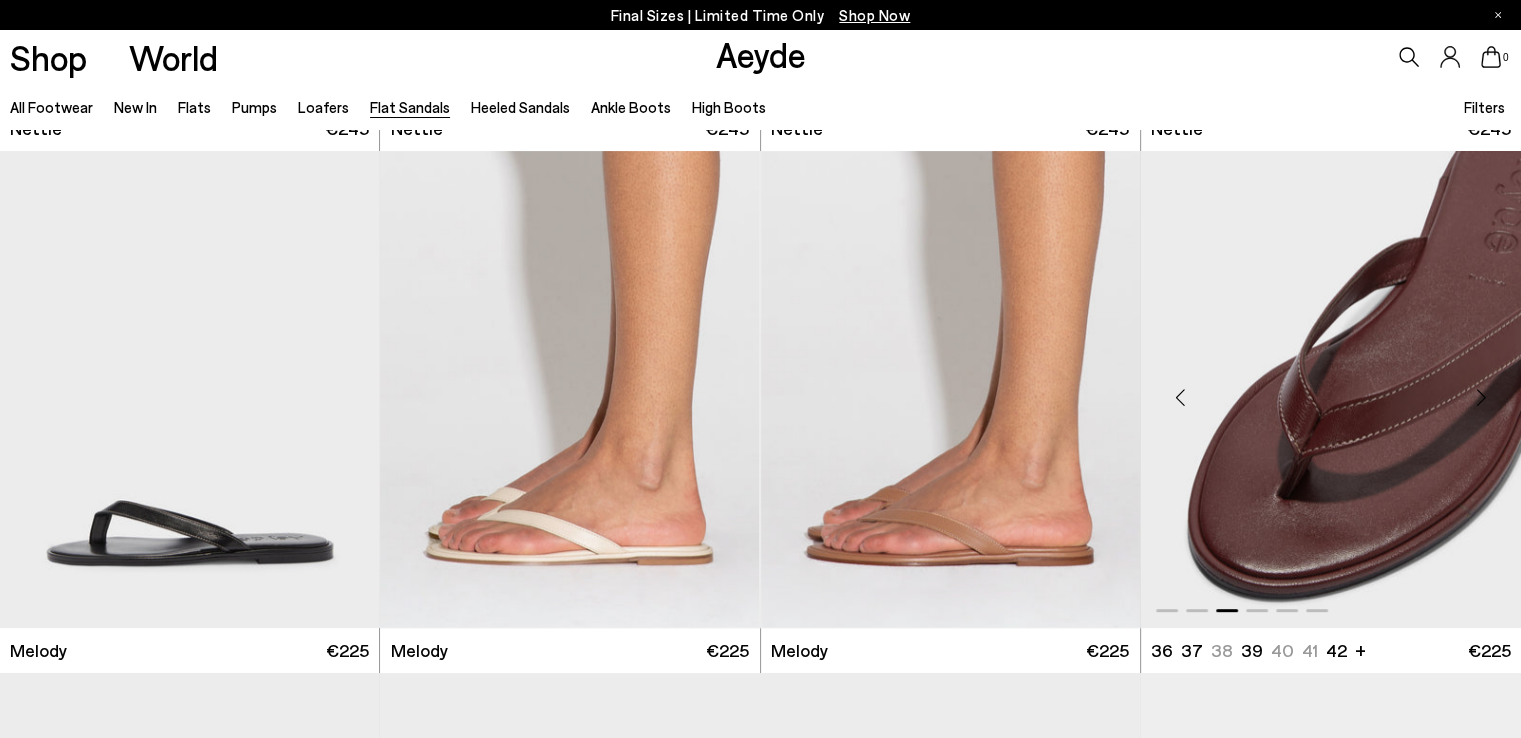 click at bounding box center (1481, 397) 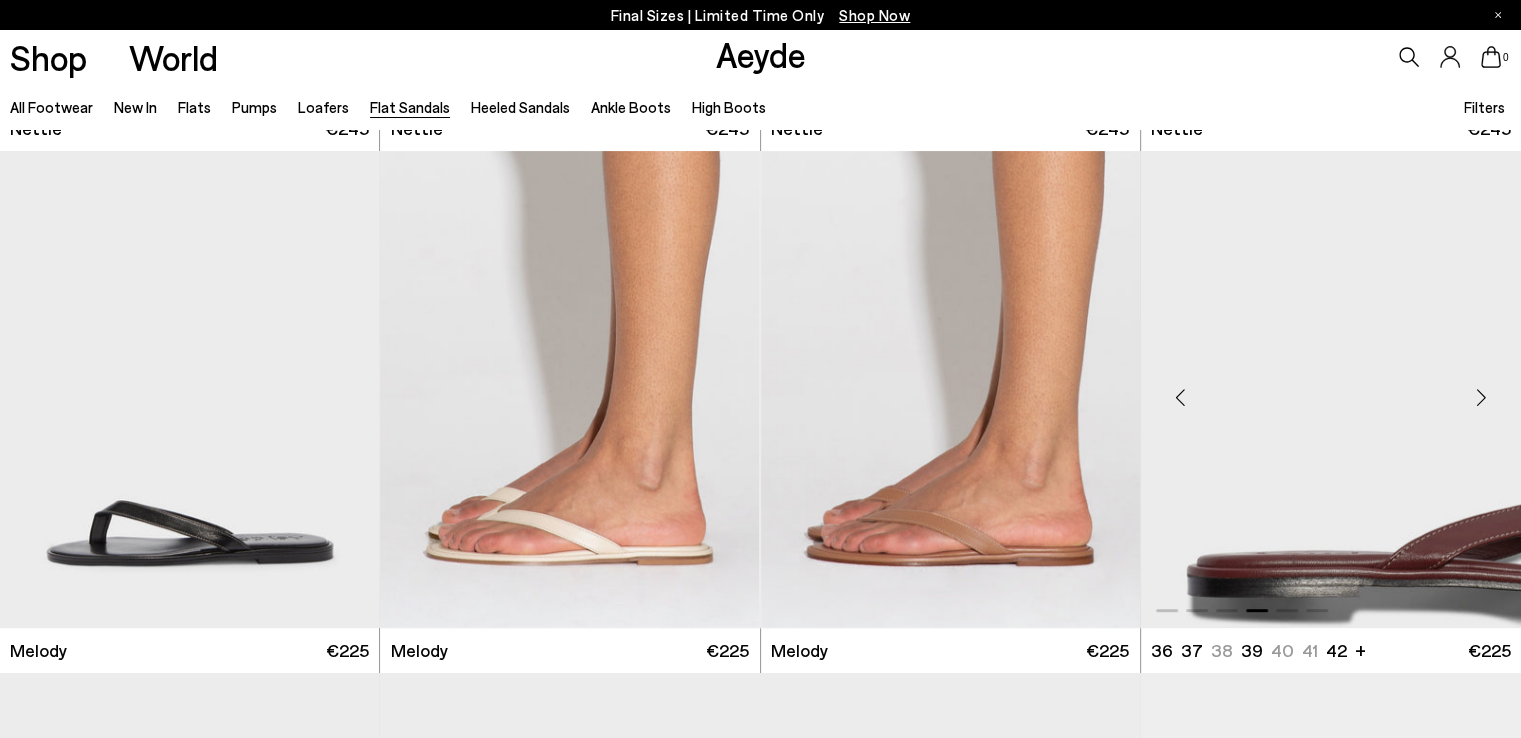 click at bounding box center (1481, 397) 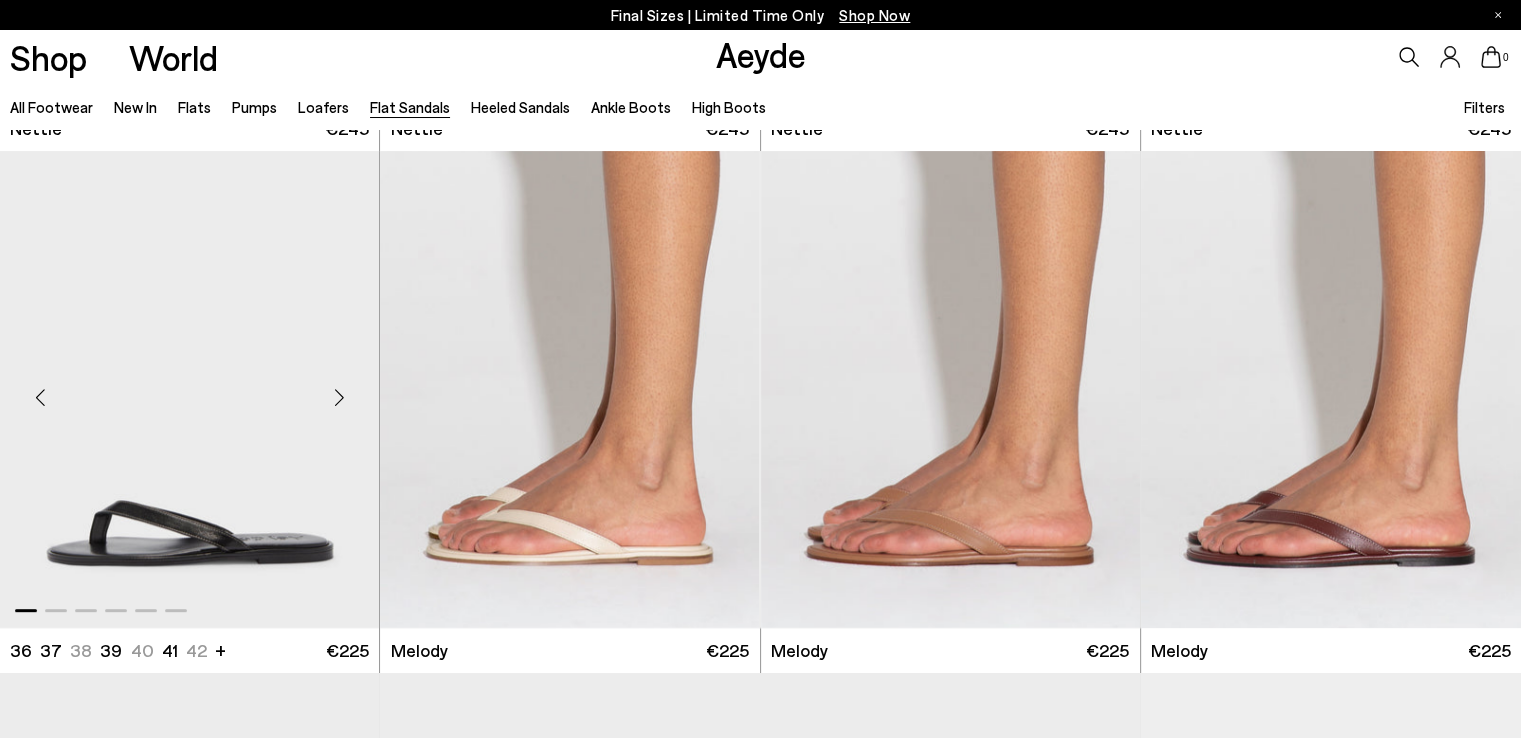 click at bounding box center [339, 397] 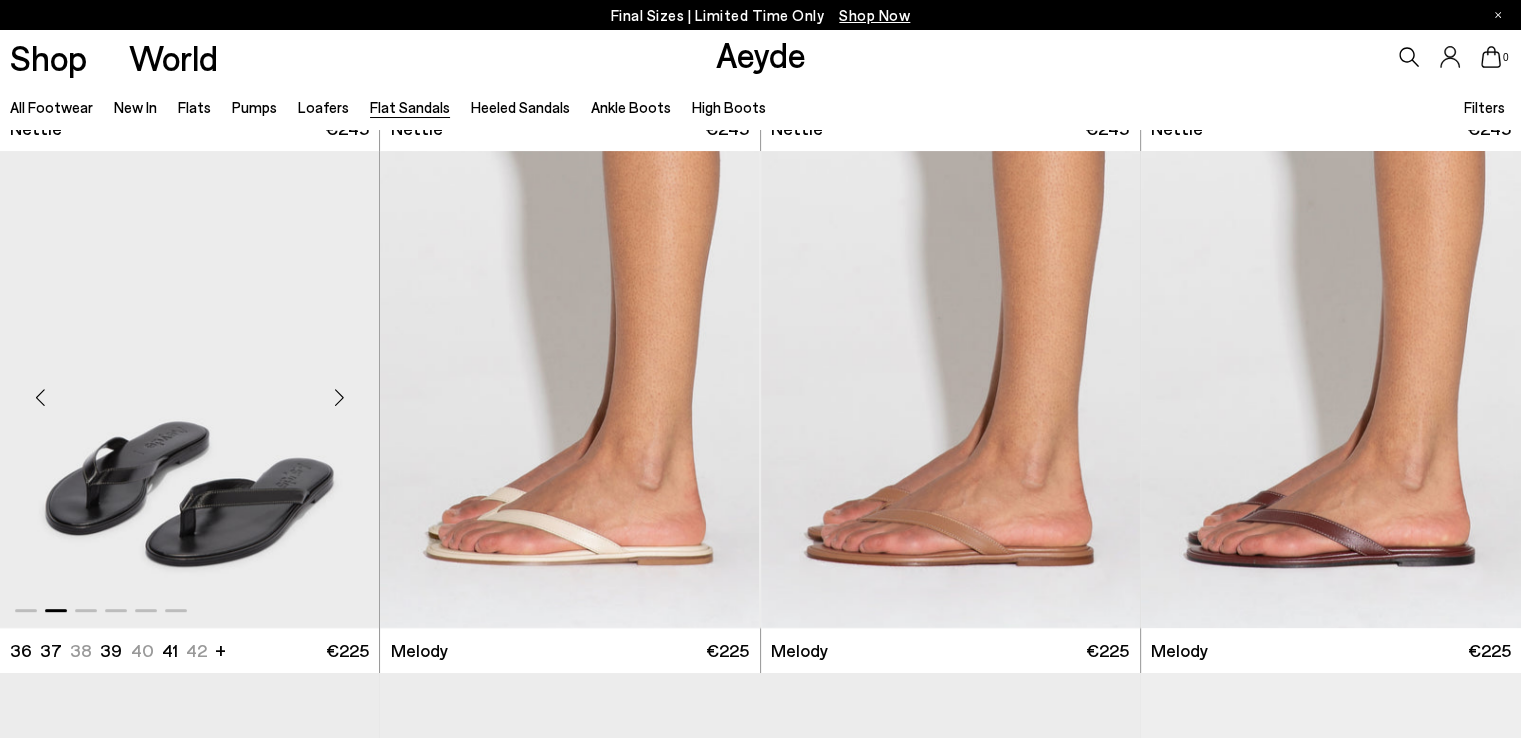 click at bounding box center (339, 397) 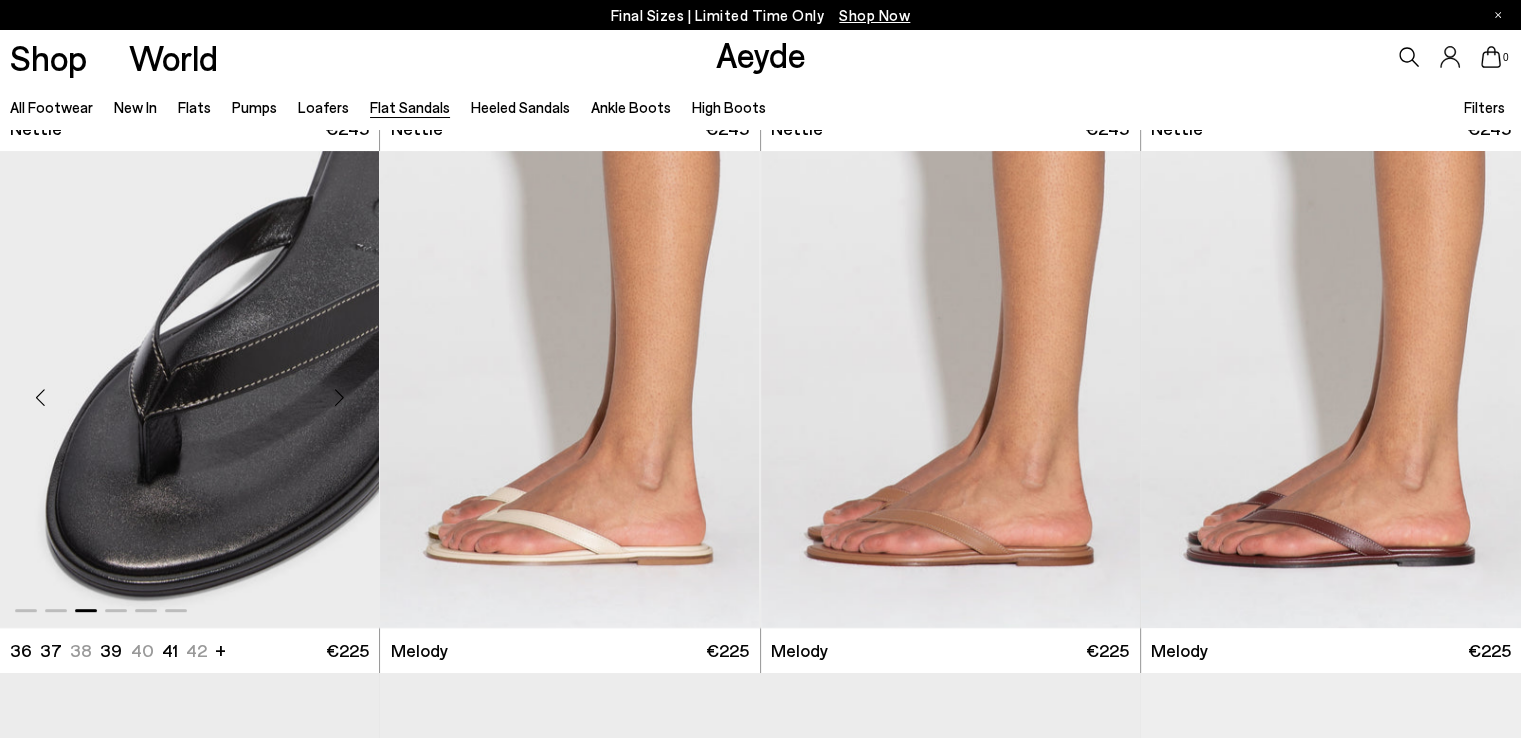 click at bounding box center (339, 397) 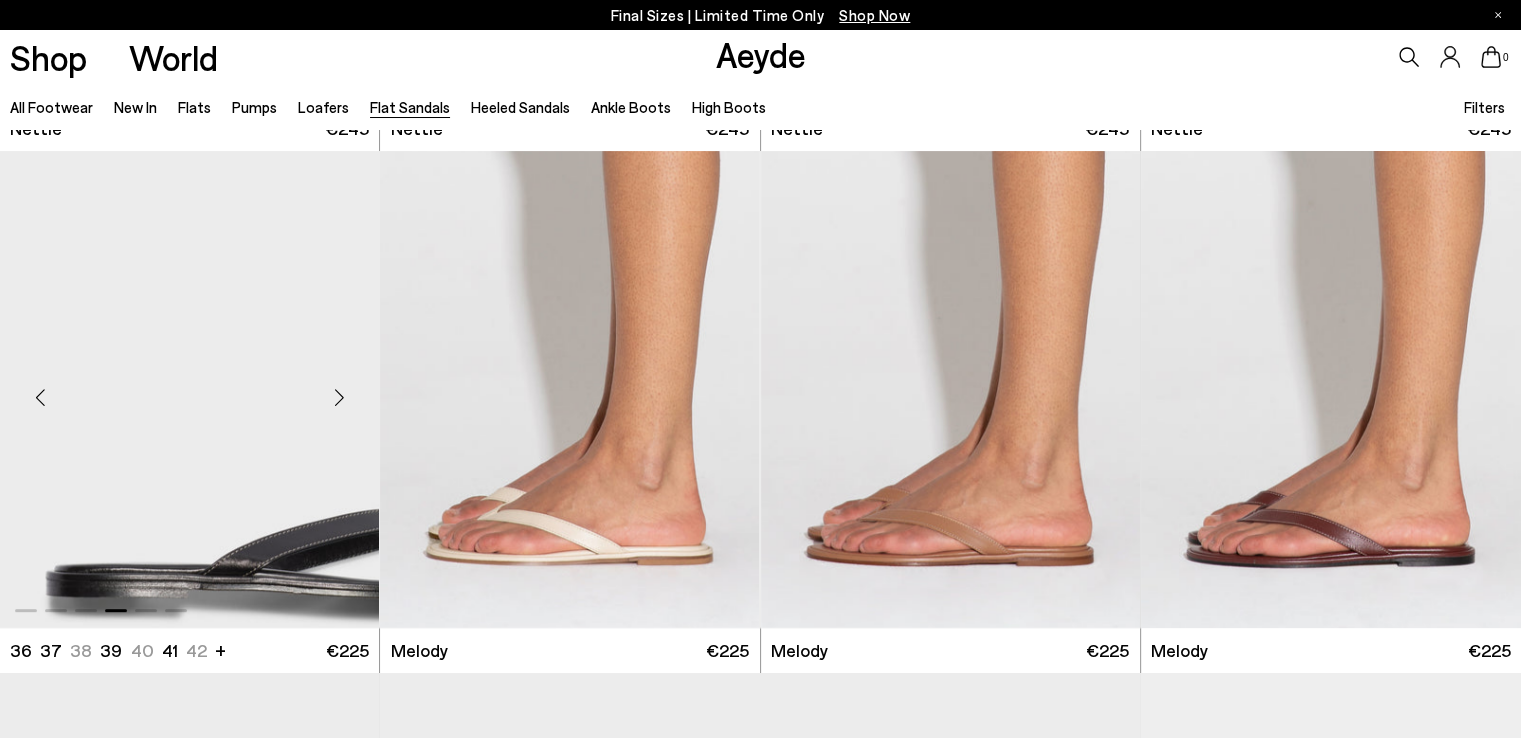 click at bounding box center [339, 397] 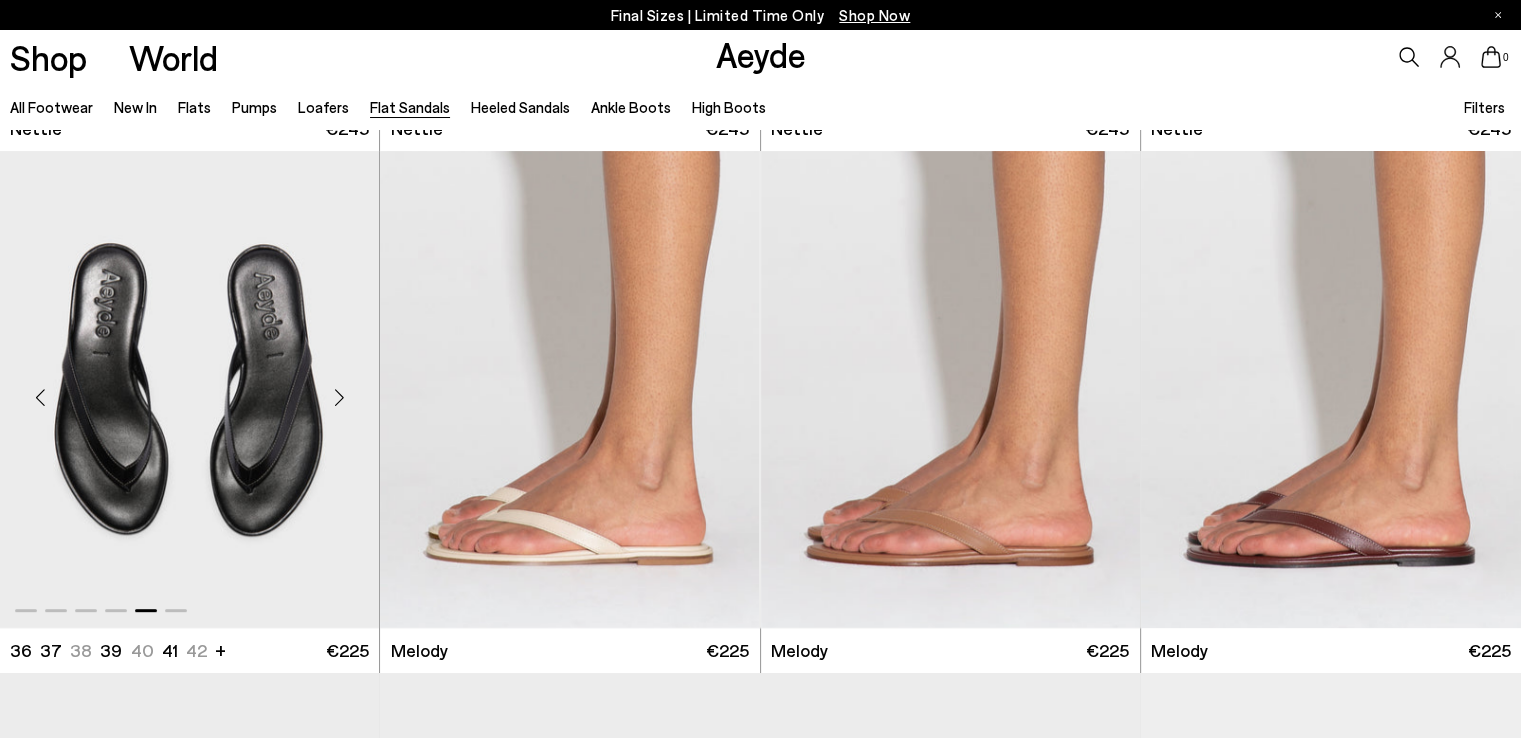 click at bounding box center (339, 397) 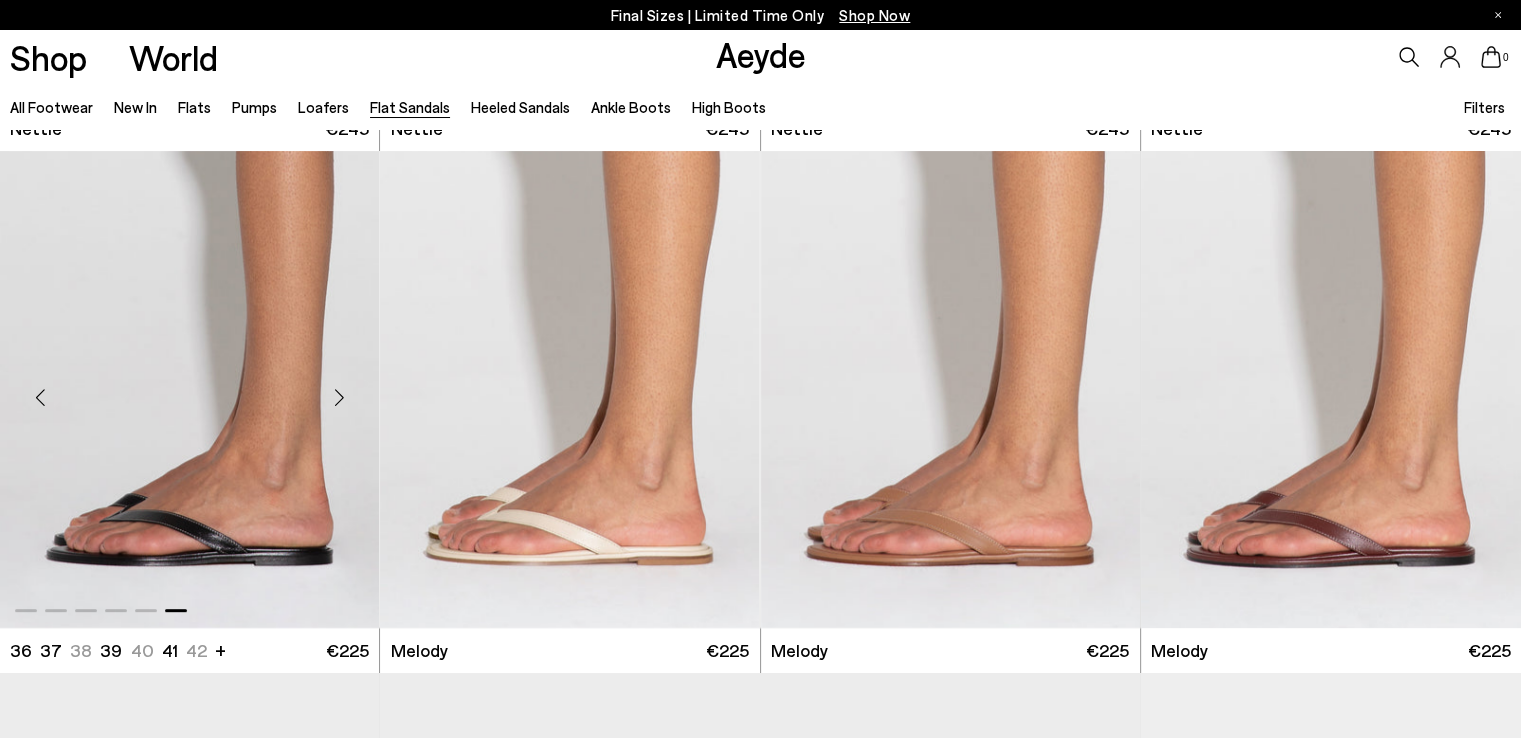 scroll, scrollTop: 1000, scrollLeft: 0, axis: vertical 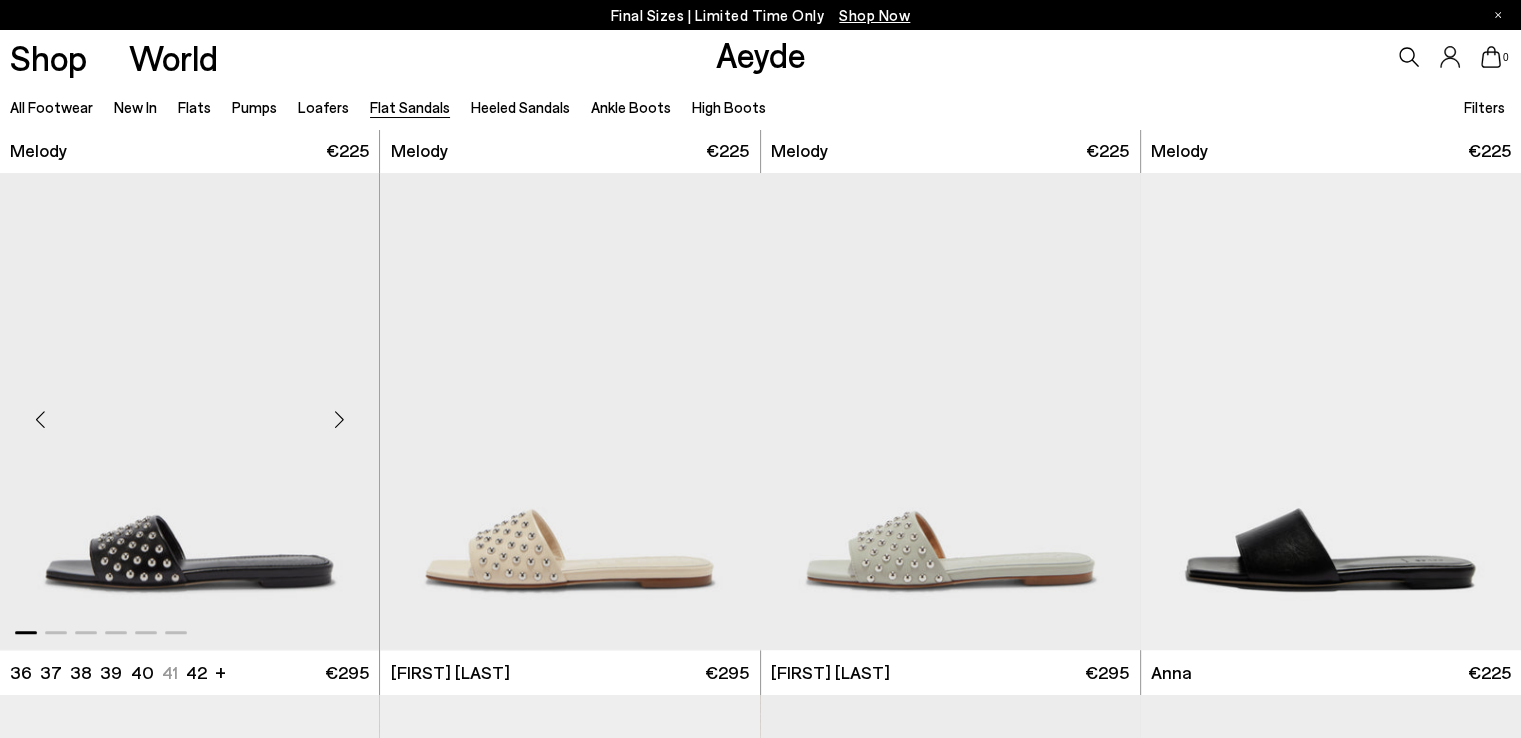 click at bounding box center [339, 419] 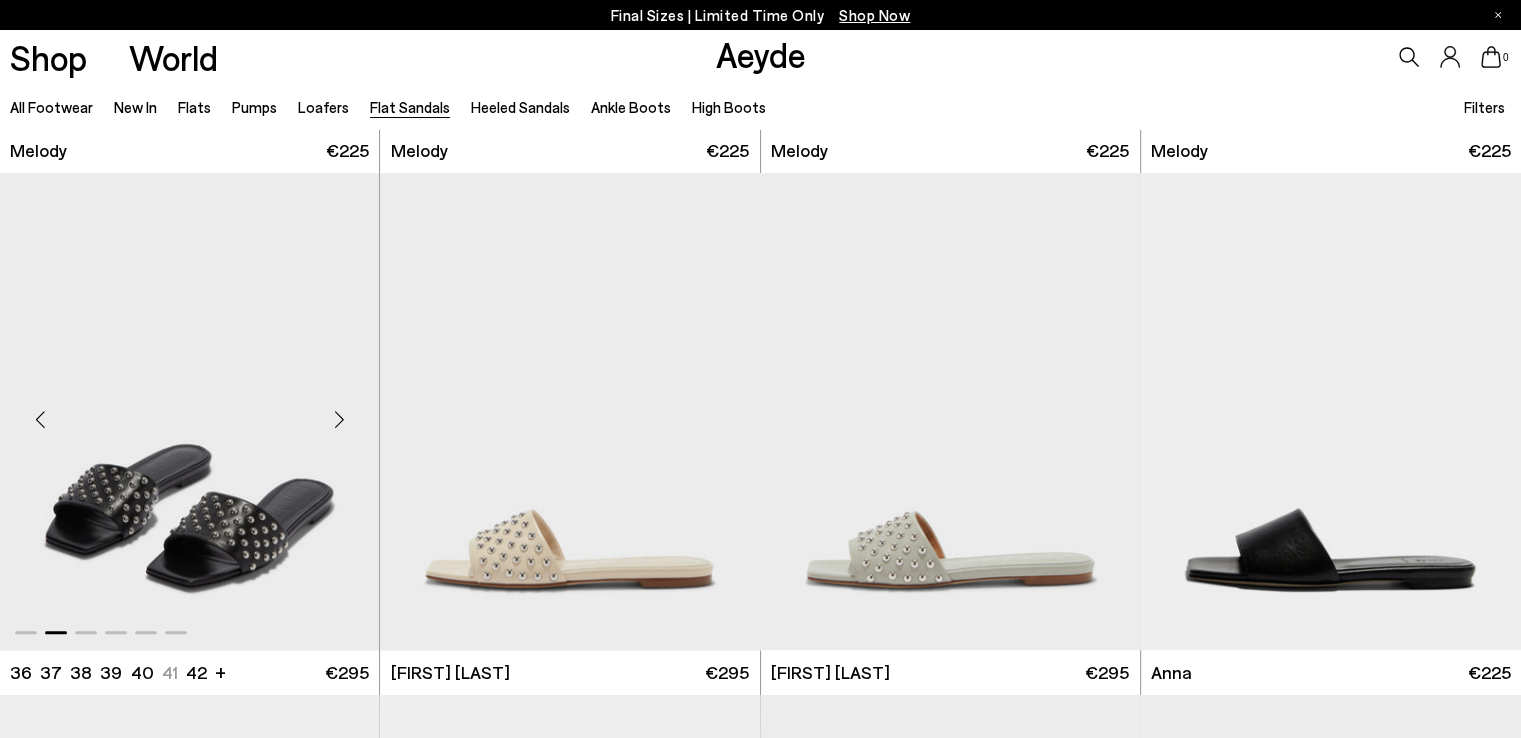 click at bounding box center (339, 419) 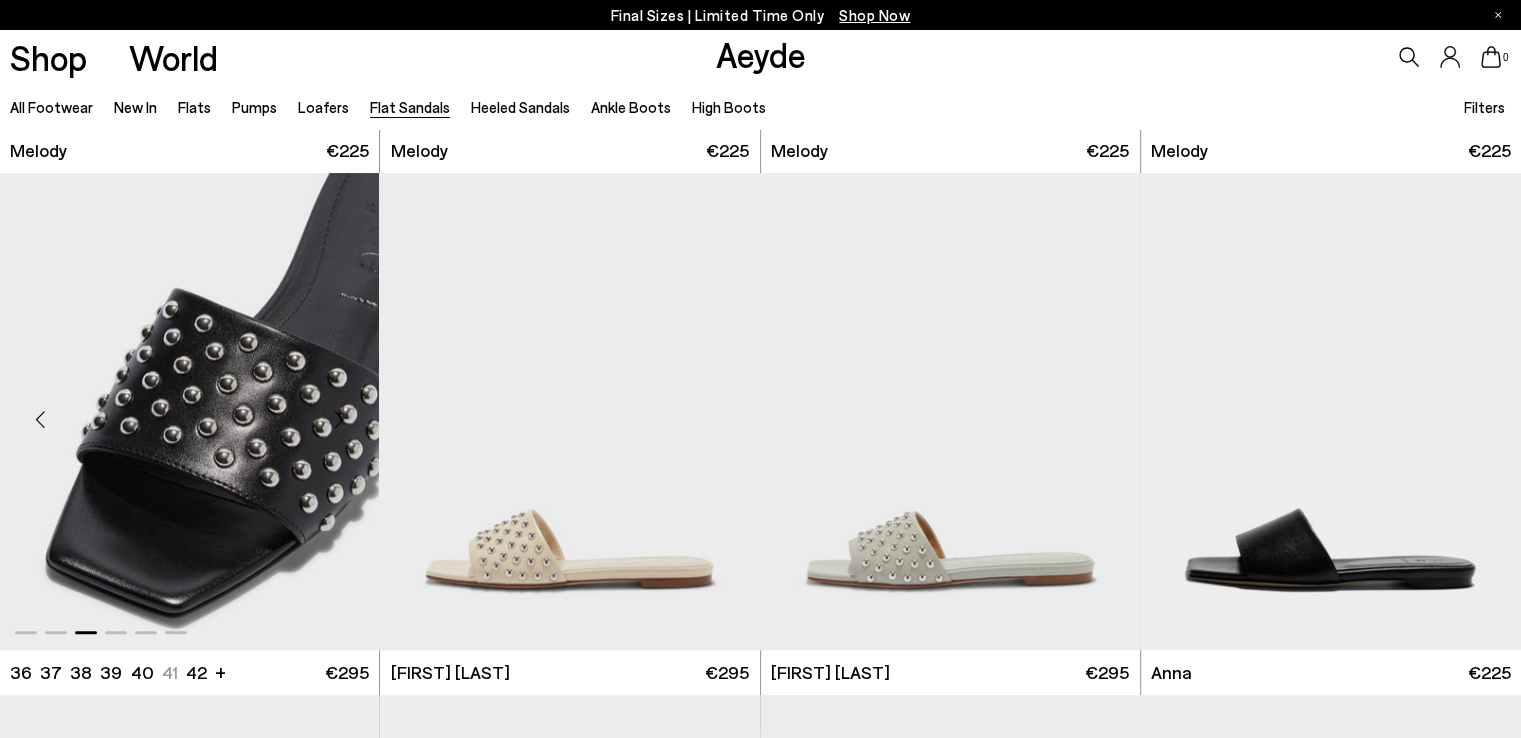 click at bounding box center (339, 419) 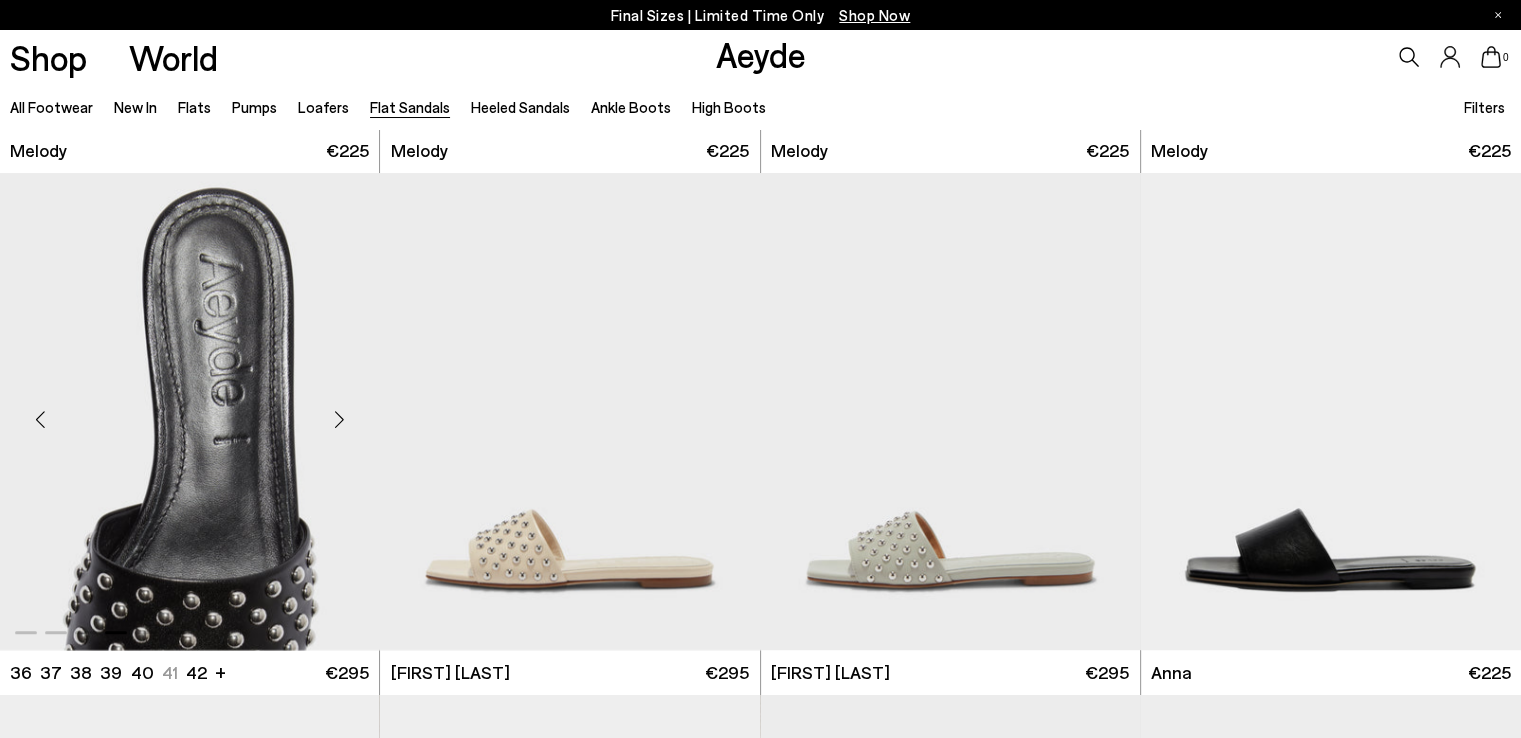 click at bounding box center (339, 419) 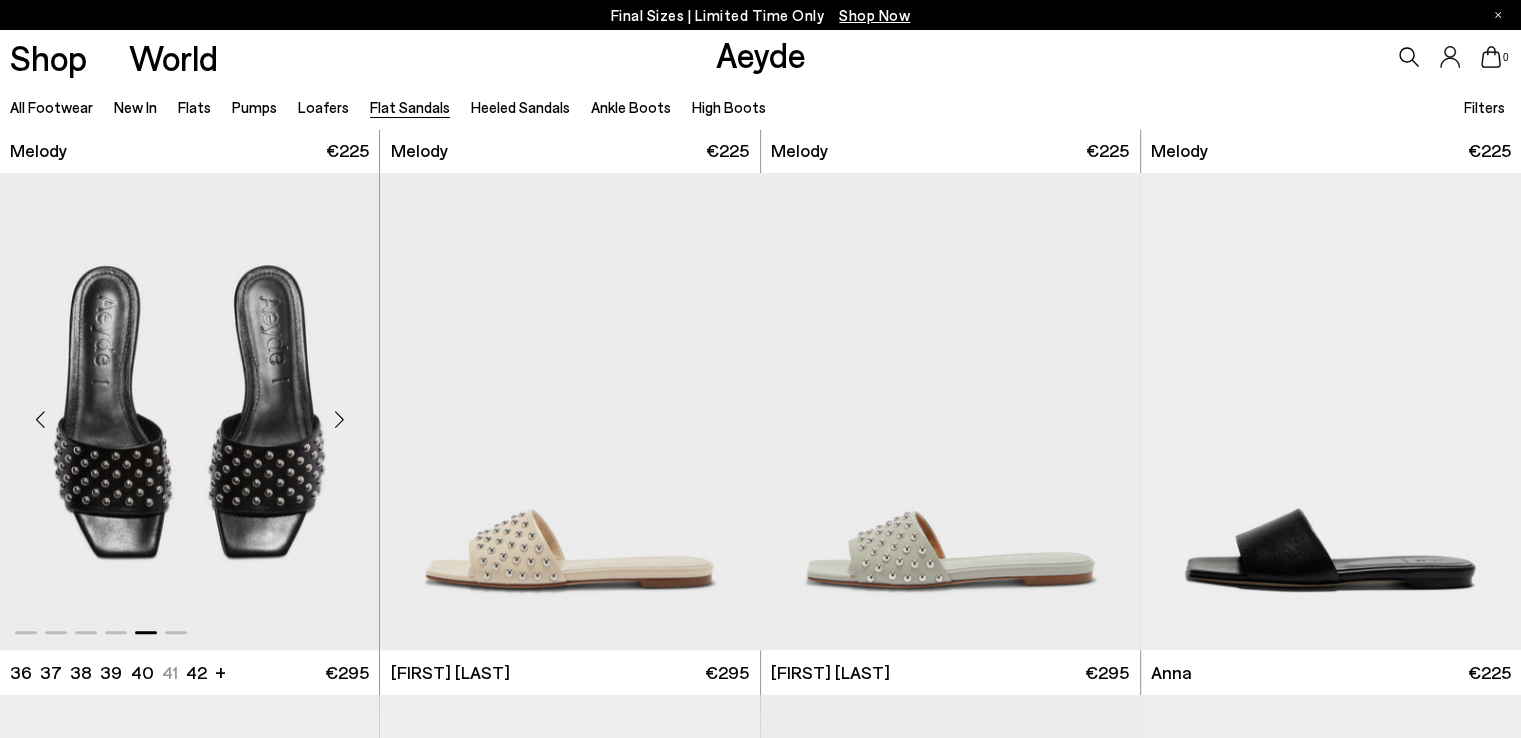 click at bounding box center (339, 419) 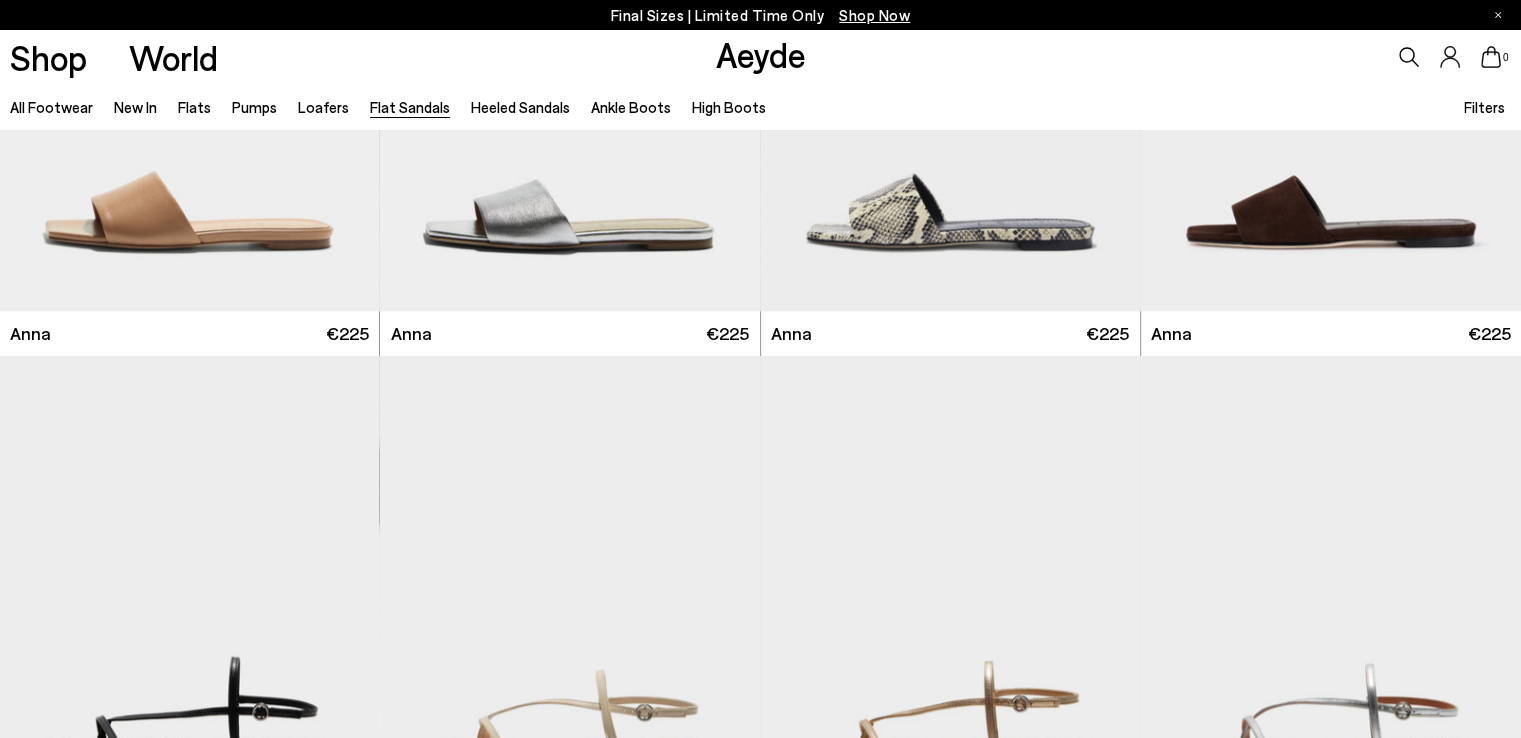 scroll, scrollTop: 2000, scrollLeft: 0, axis: vertical 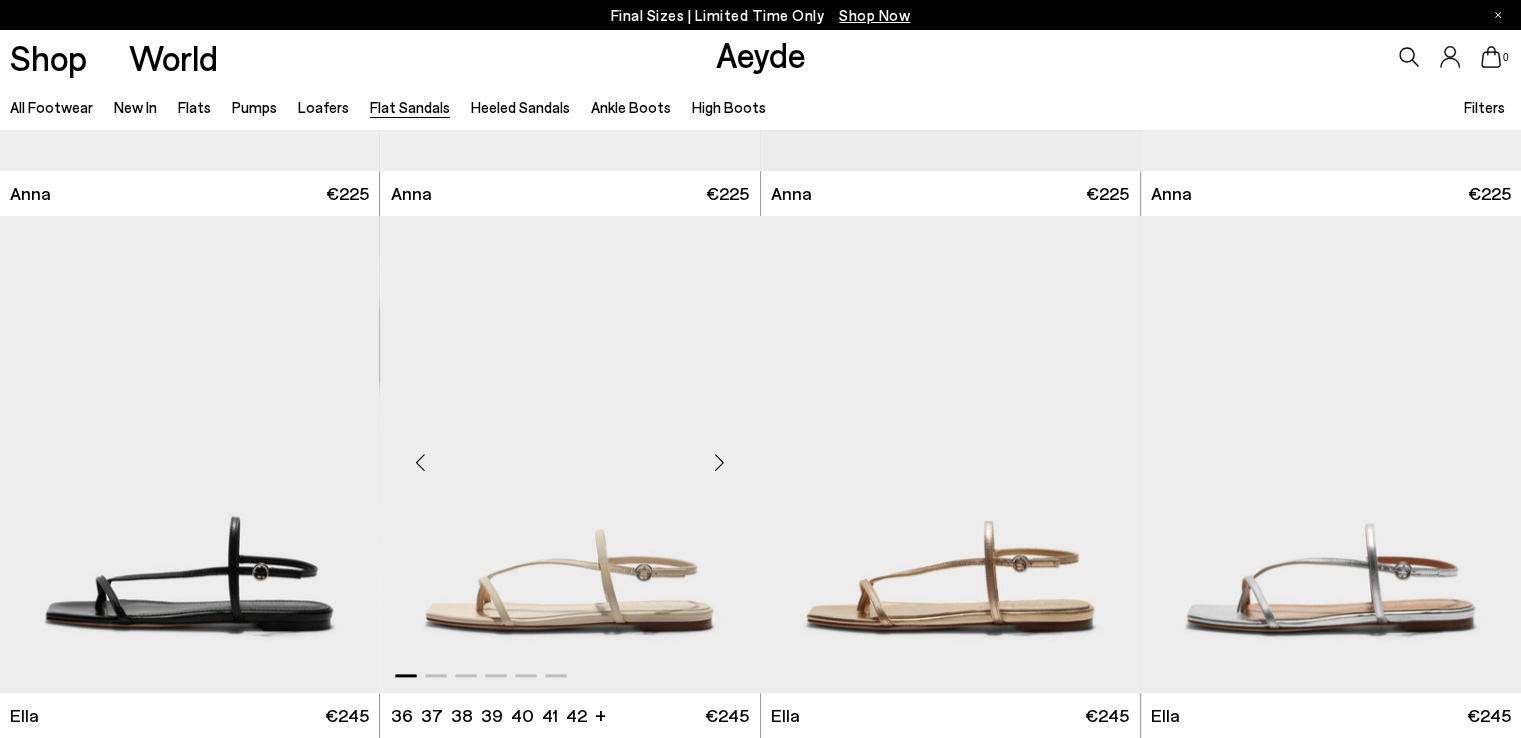 click at bounding box center [720, 463] 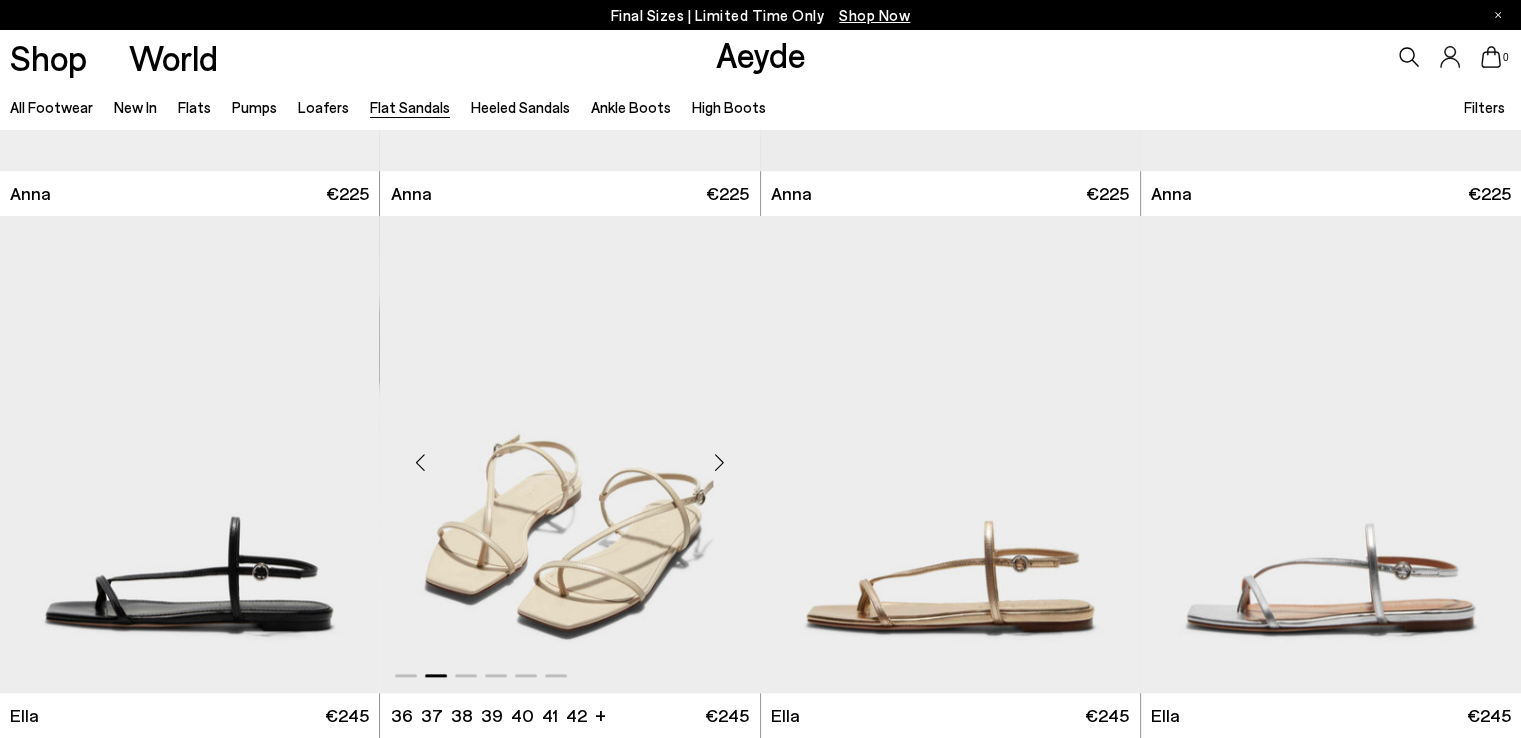 click at bounding box center (720, 463) 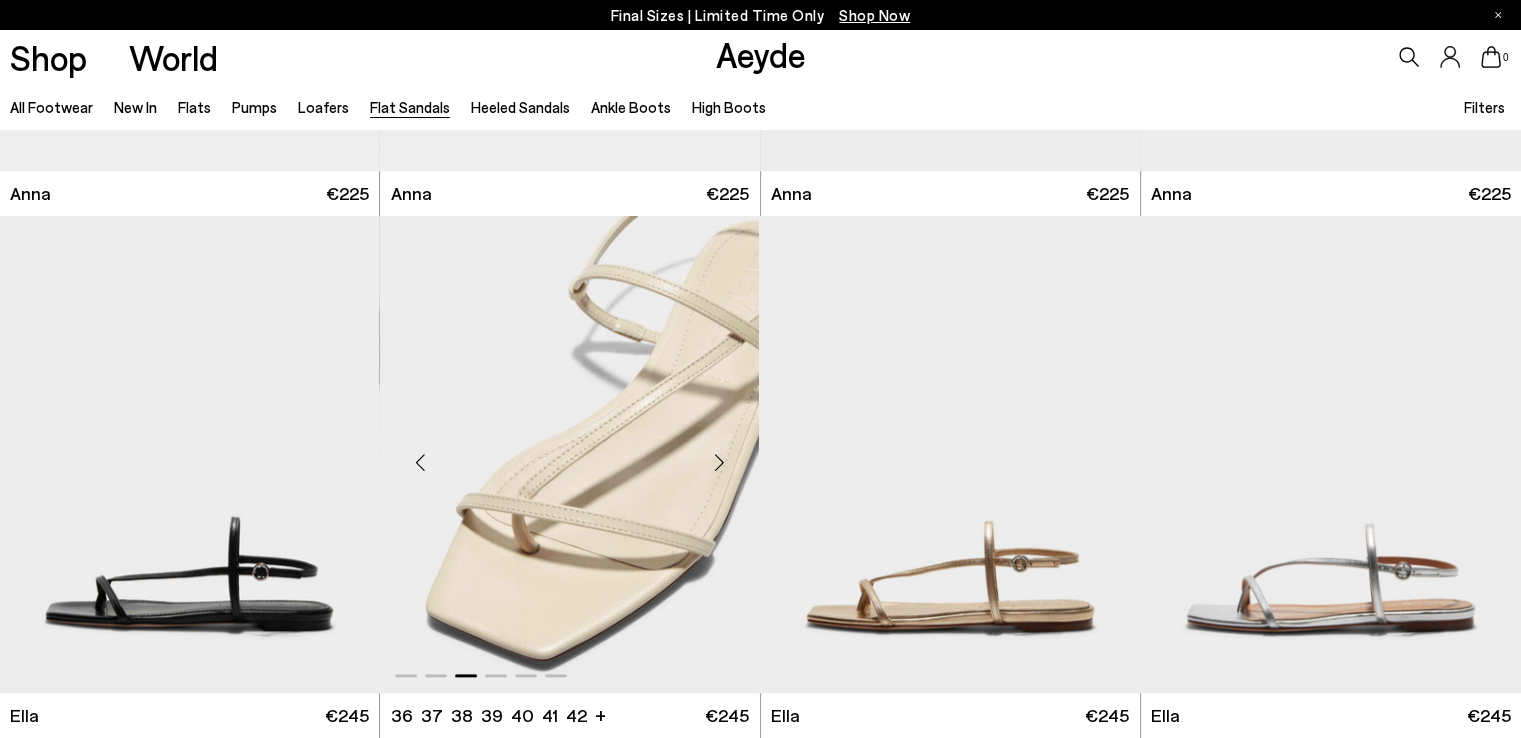 click at bounding box center (720, 463) 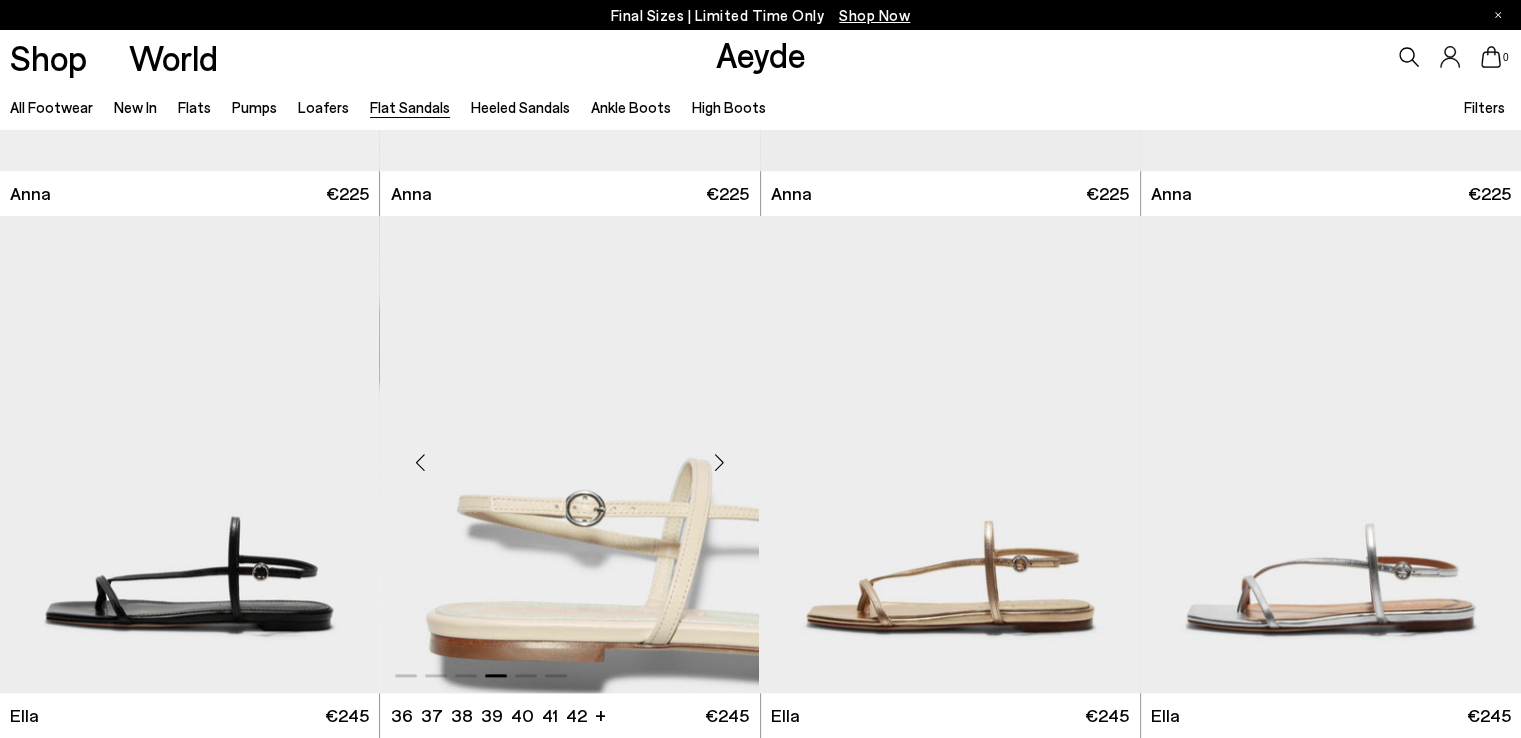 click at bounding box center [720, 463] 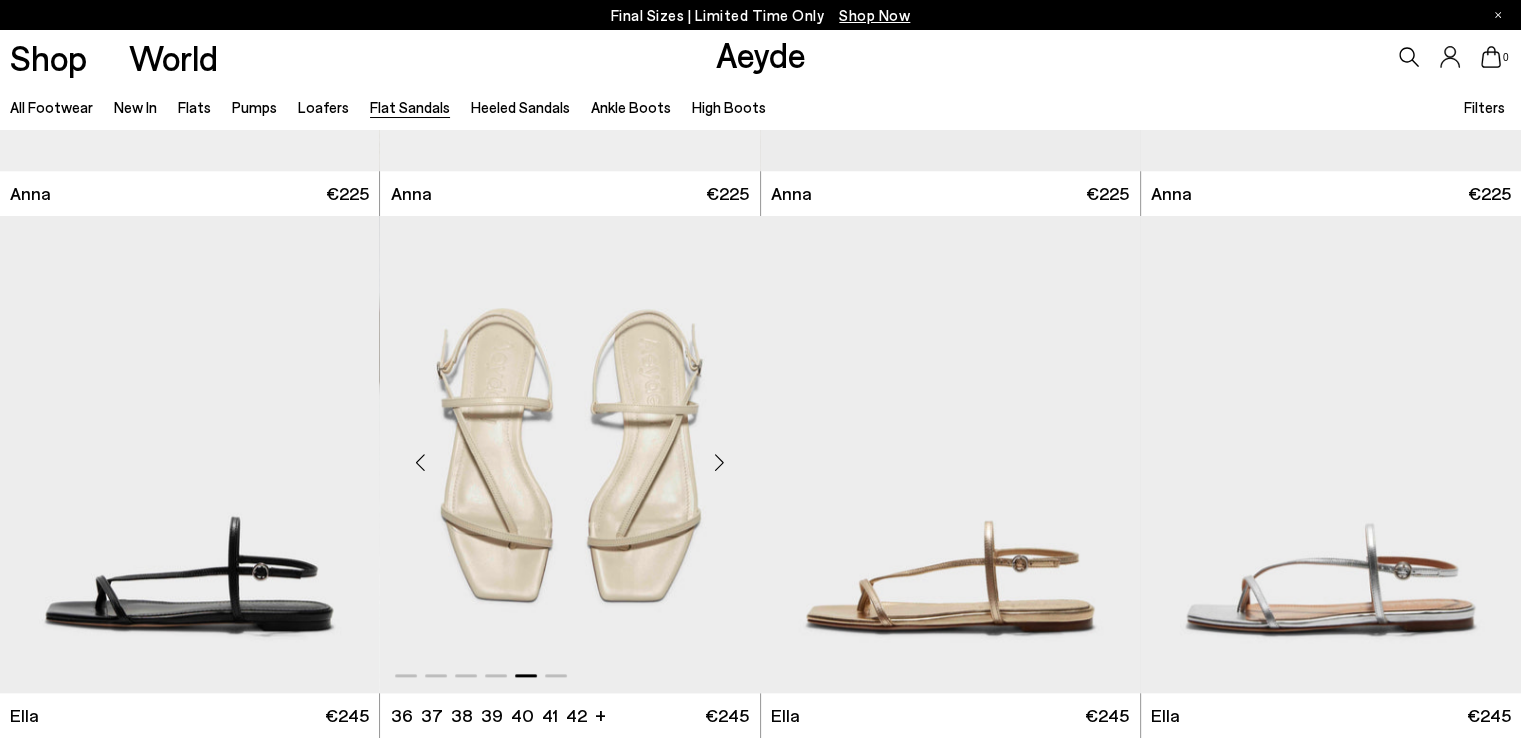 click at bounding box center [720, 463] 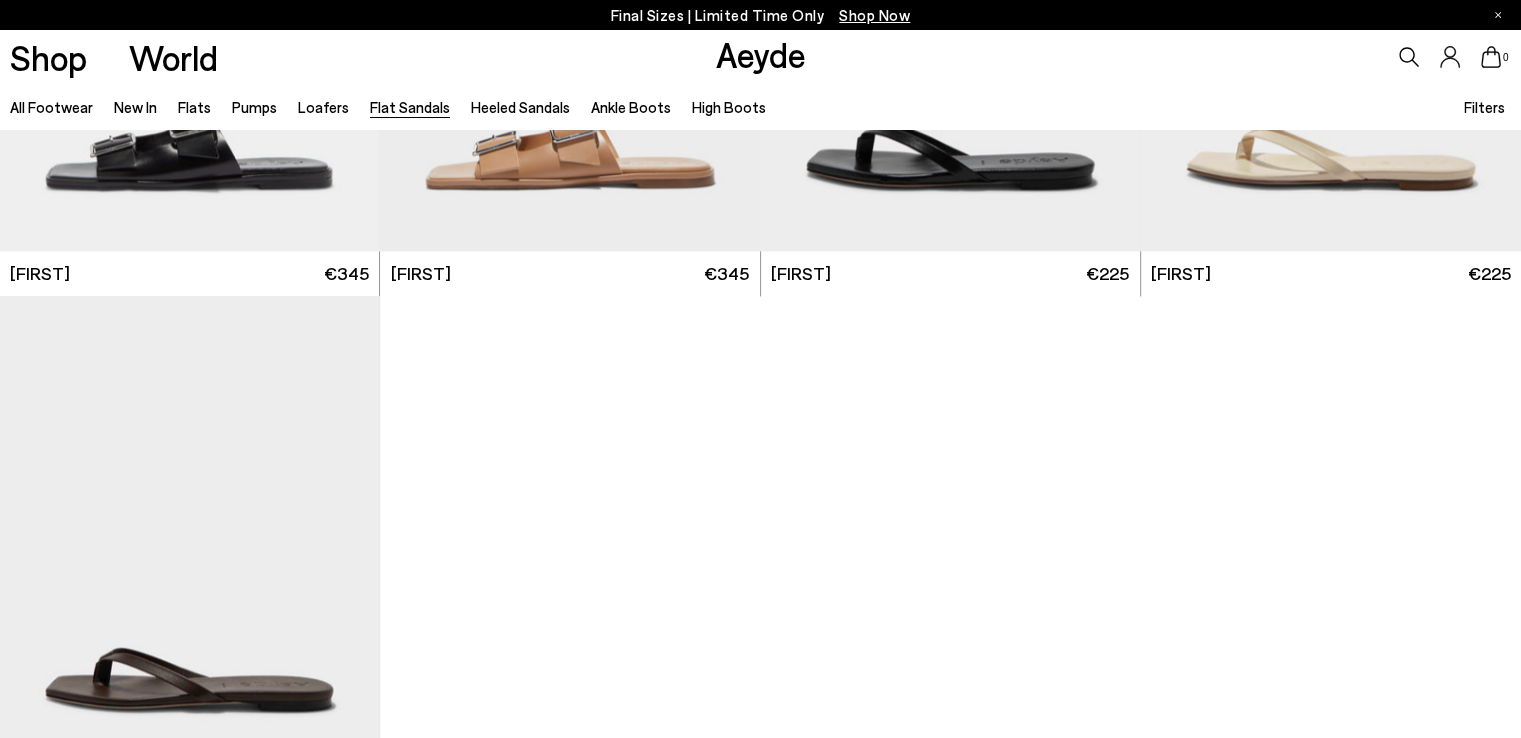 scroll, scrollTop: 2500, scrollLeft: 0, axis: vertical 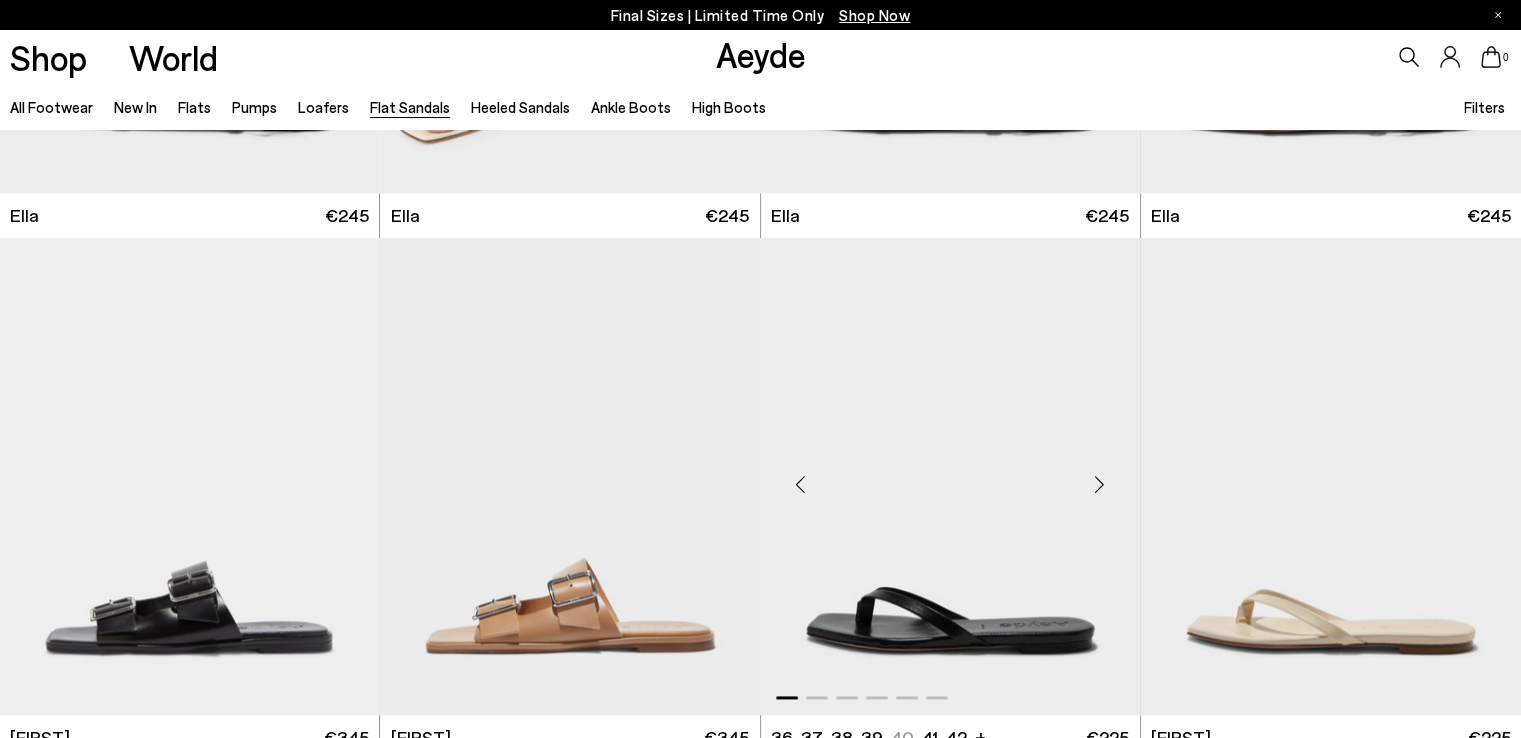 click at bounding box center [1100, 485] 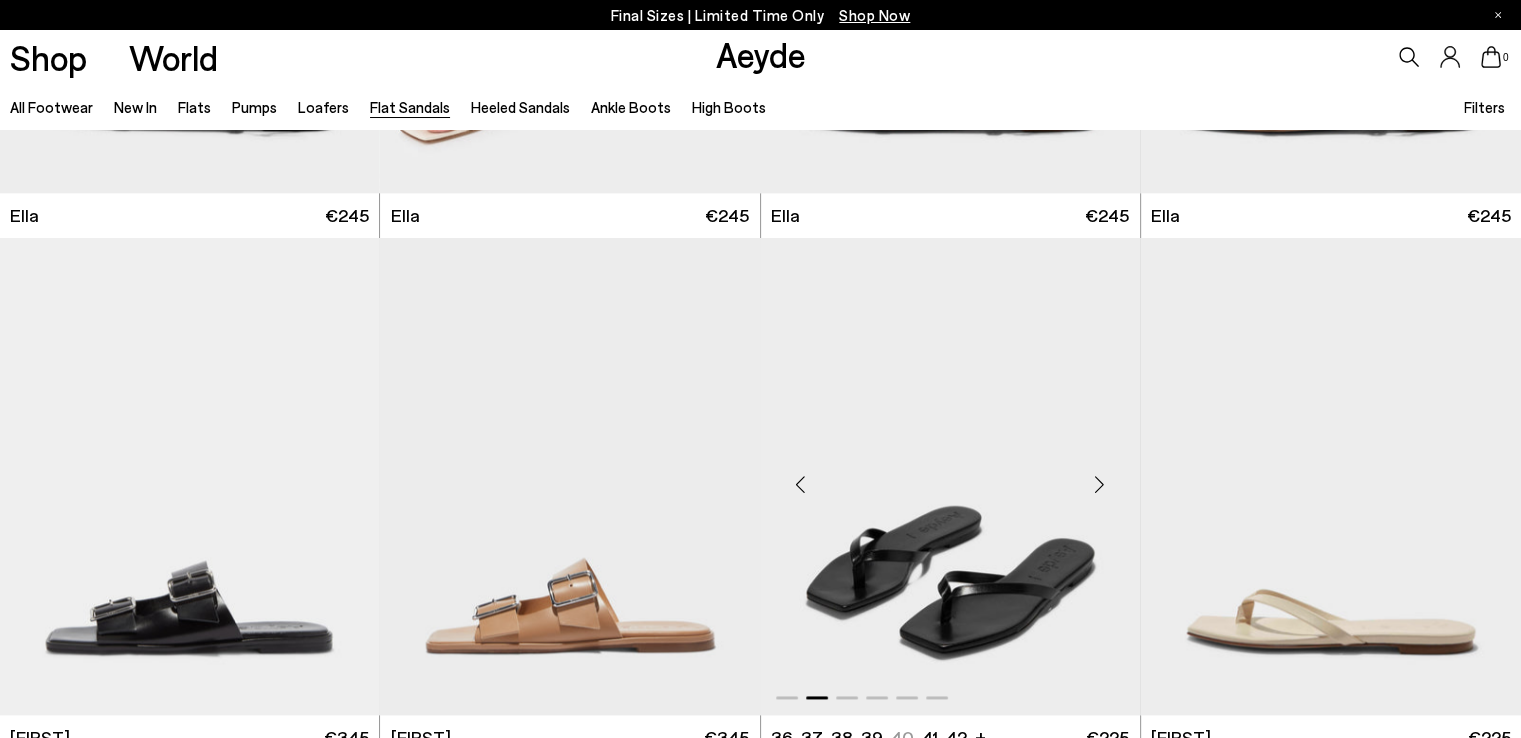 click at bounding box center (1100, 485) 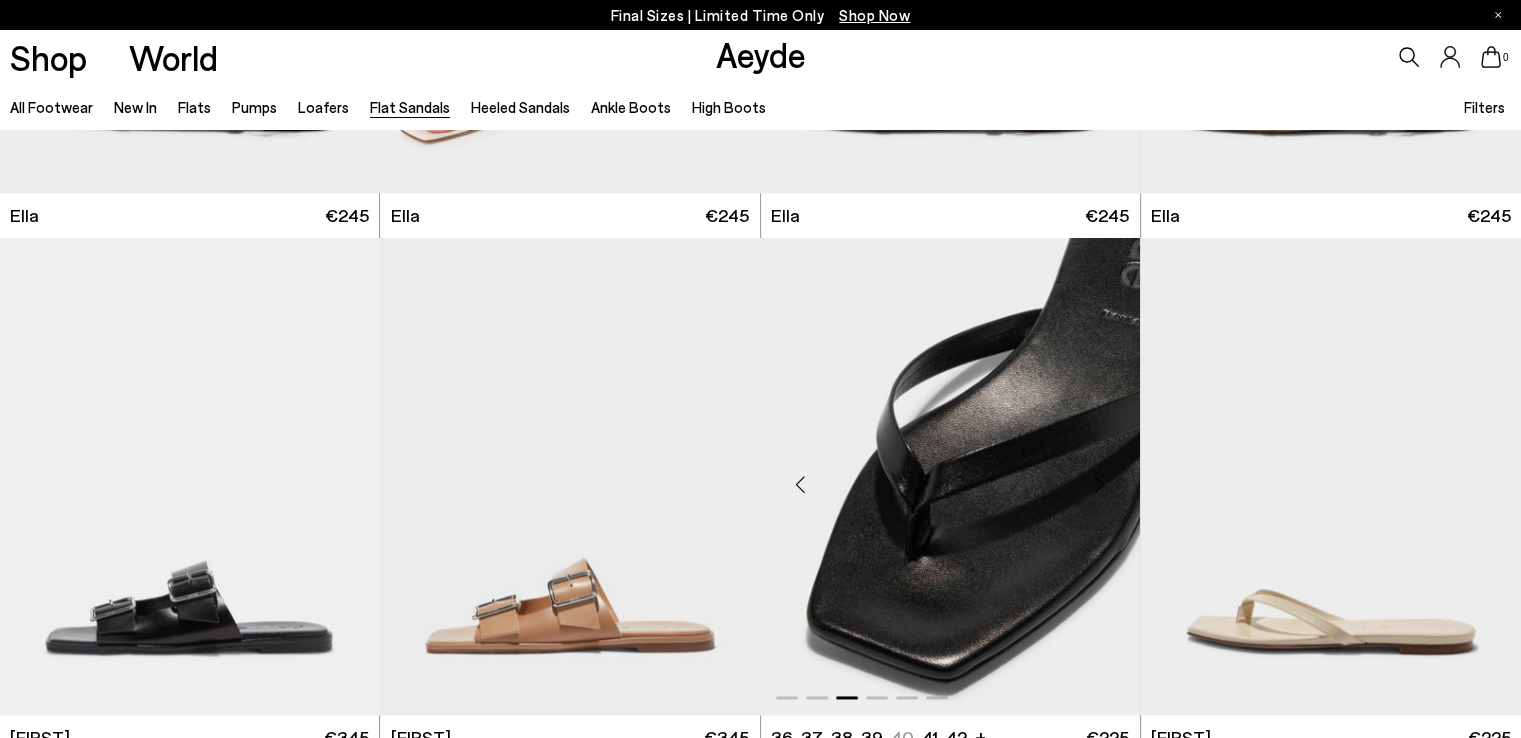click at bounding box center [1100, 485] 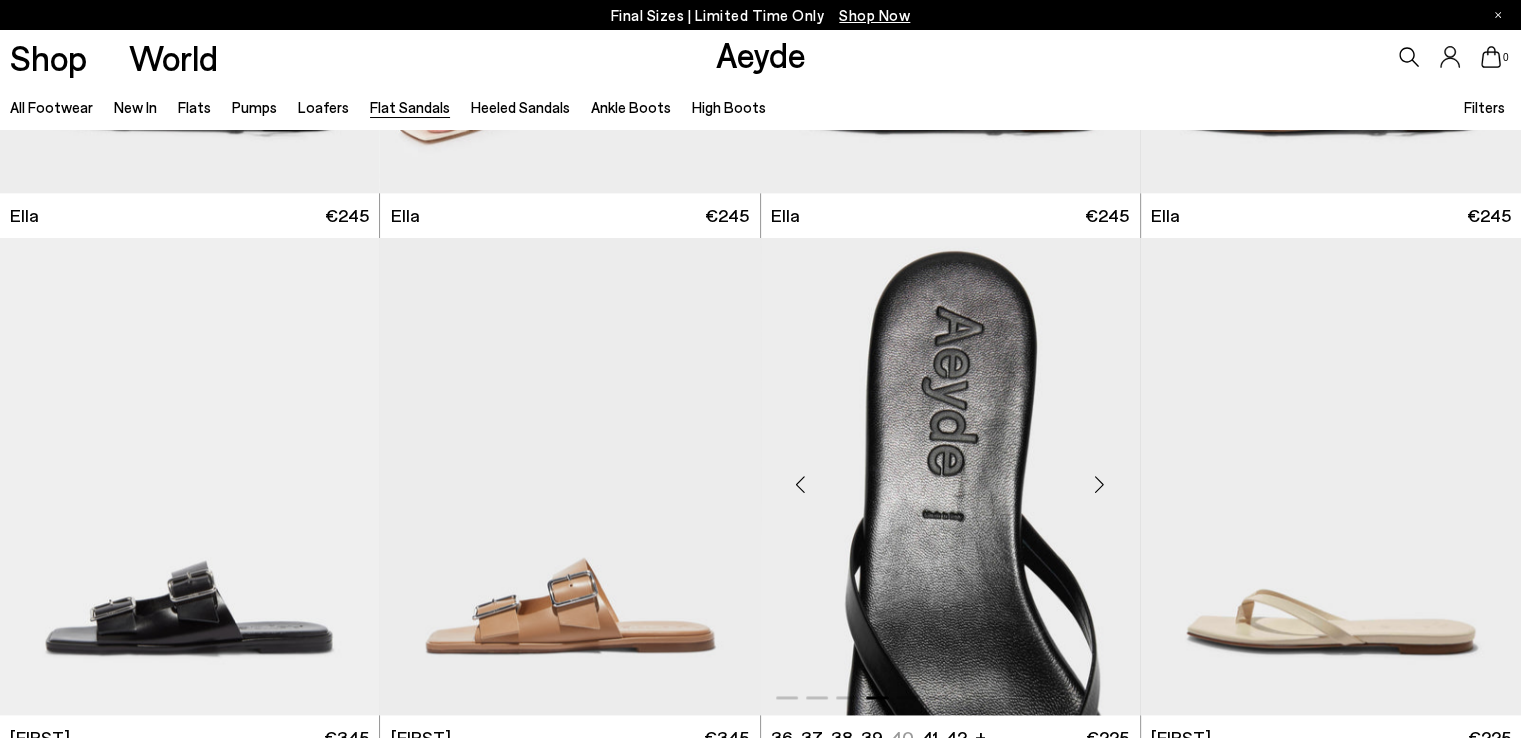 click at bounding box center [1100, 485] 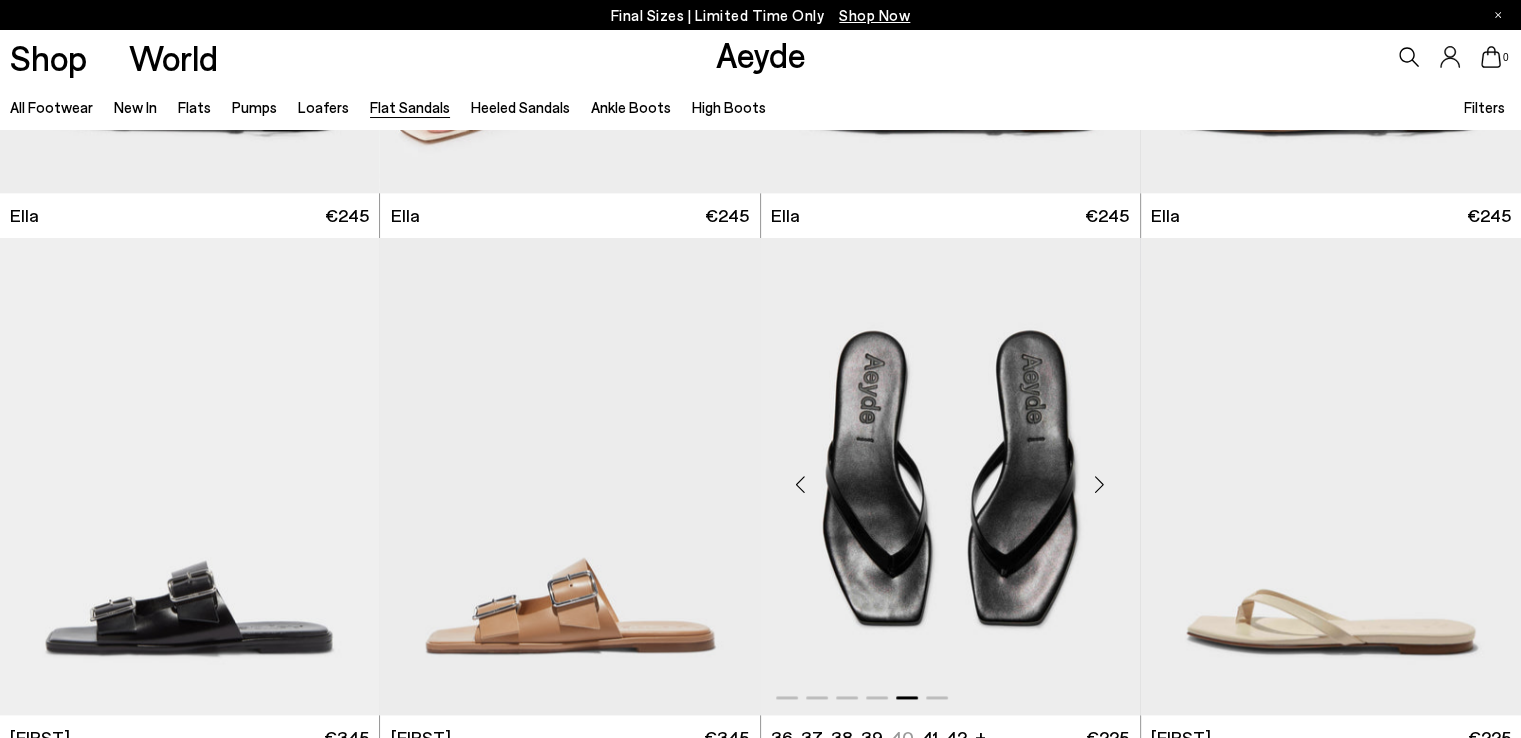 click at bounding box center (1100, 485) 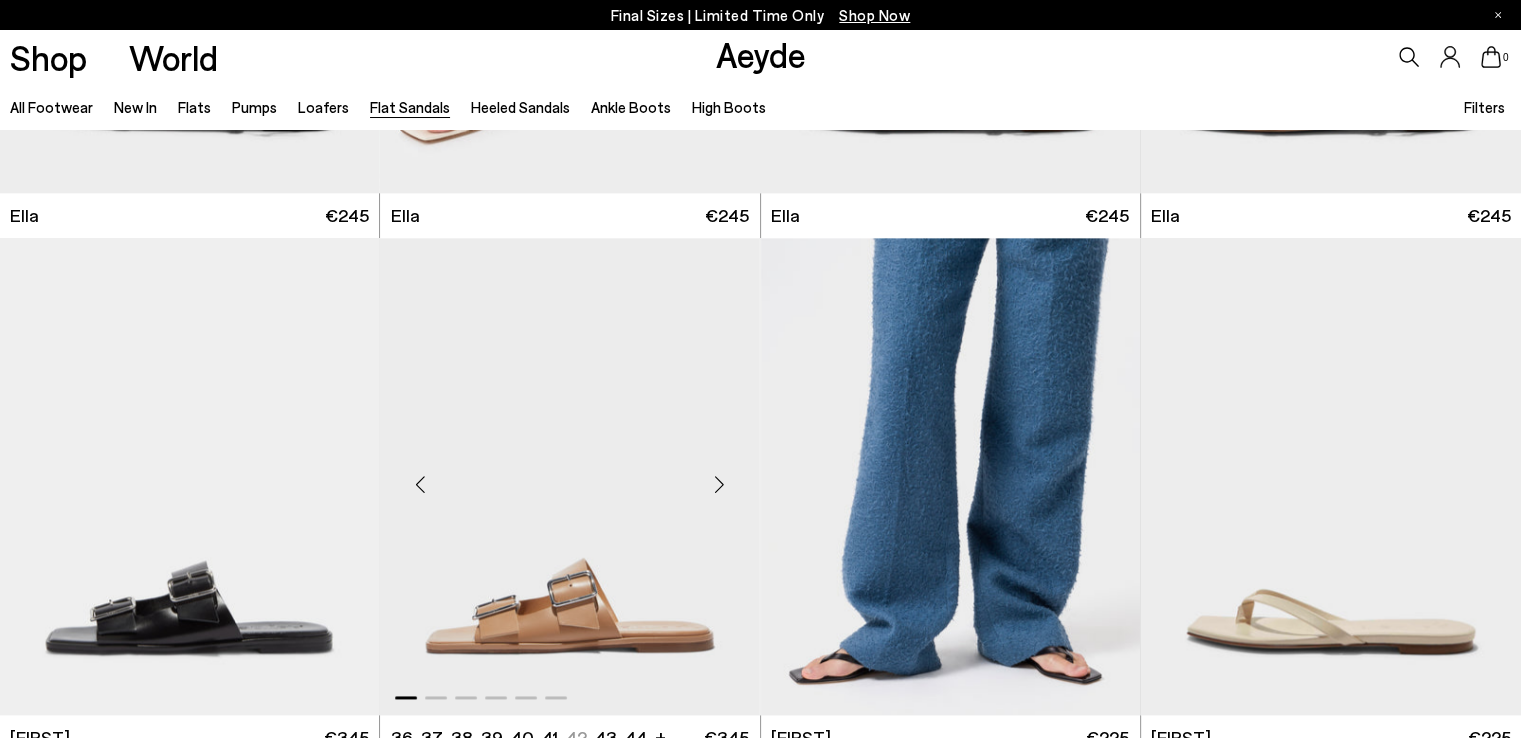 click at bounding box center (720, 485) 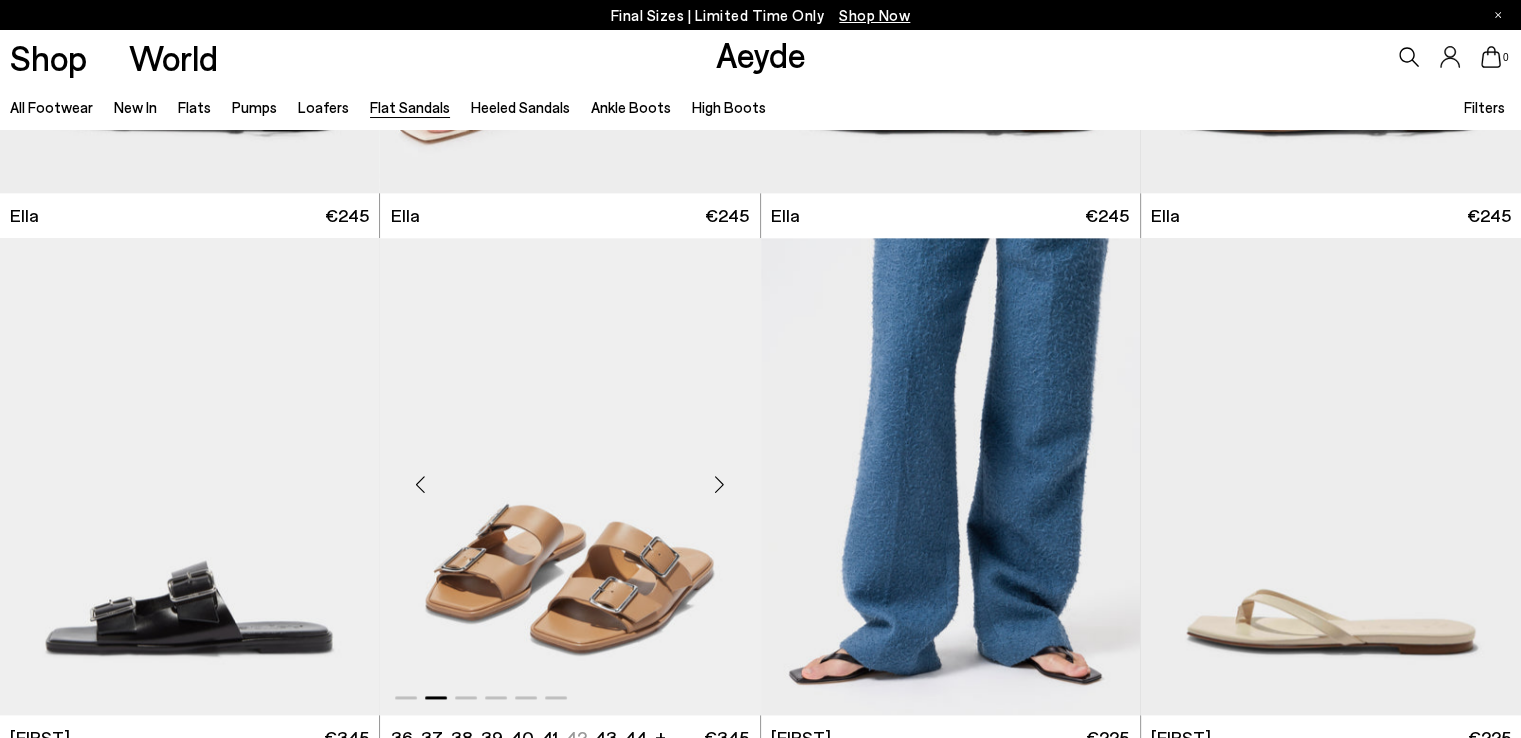 click at bounding box center (720, 485) 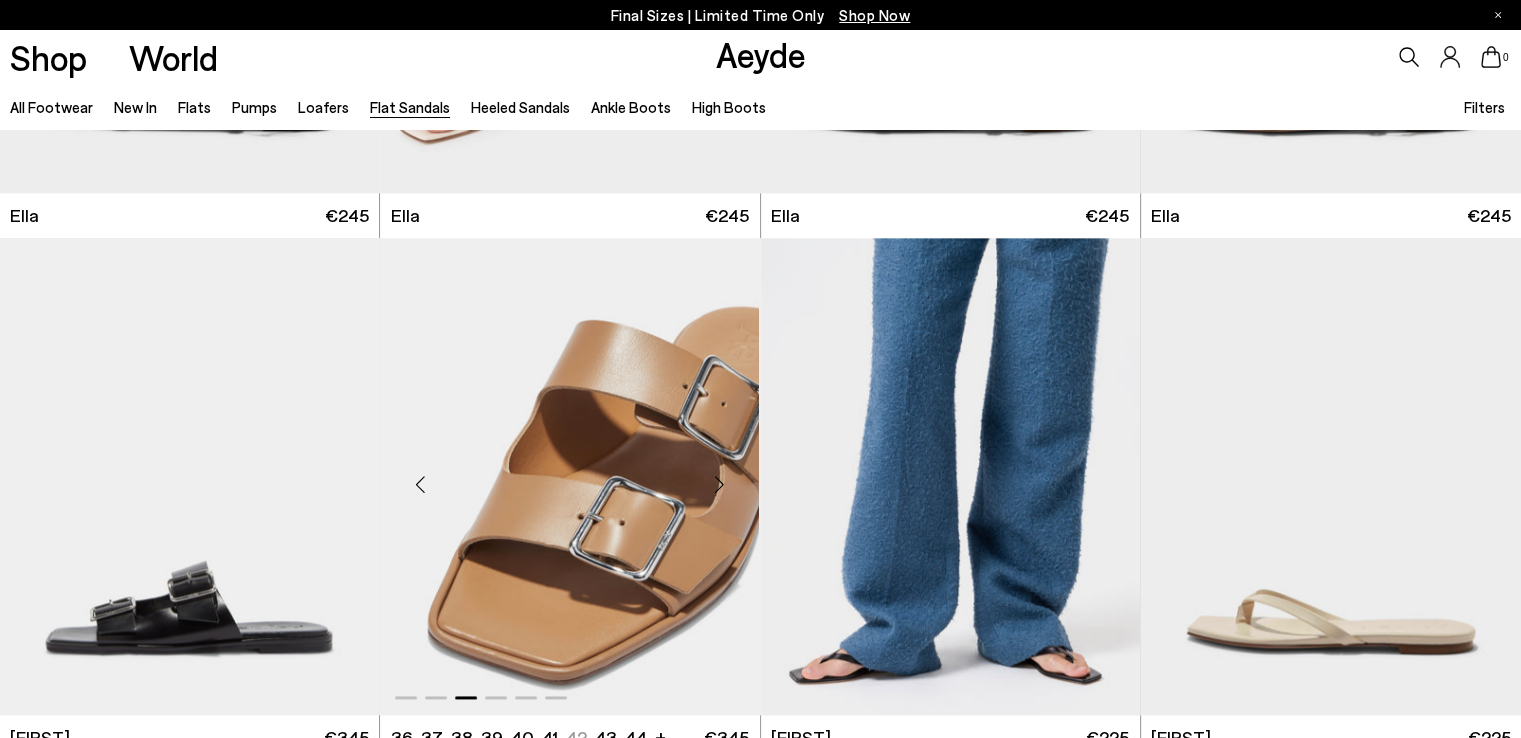 click at bounding box center [720, 485] 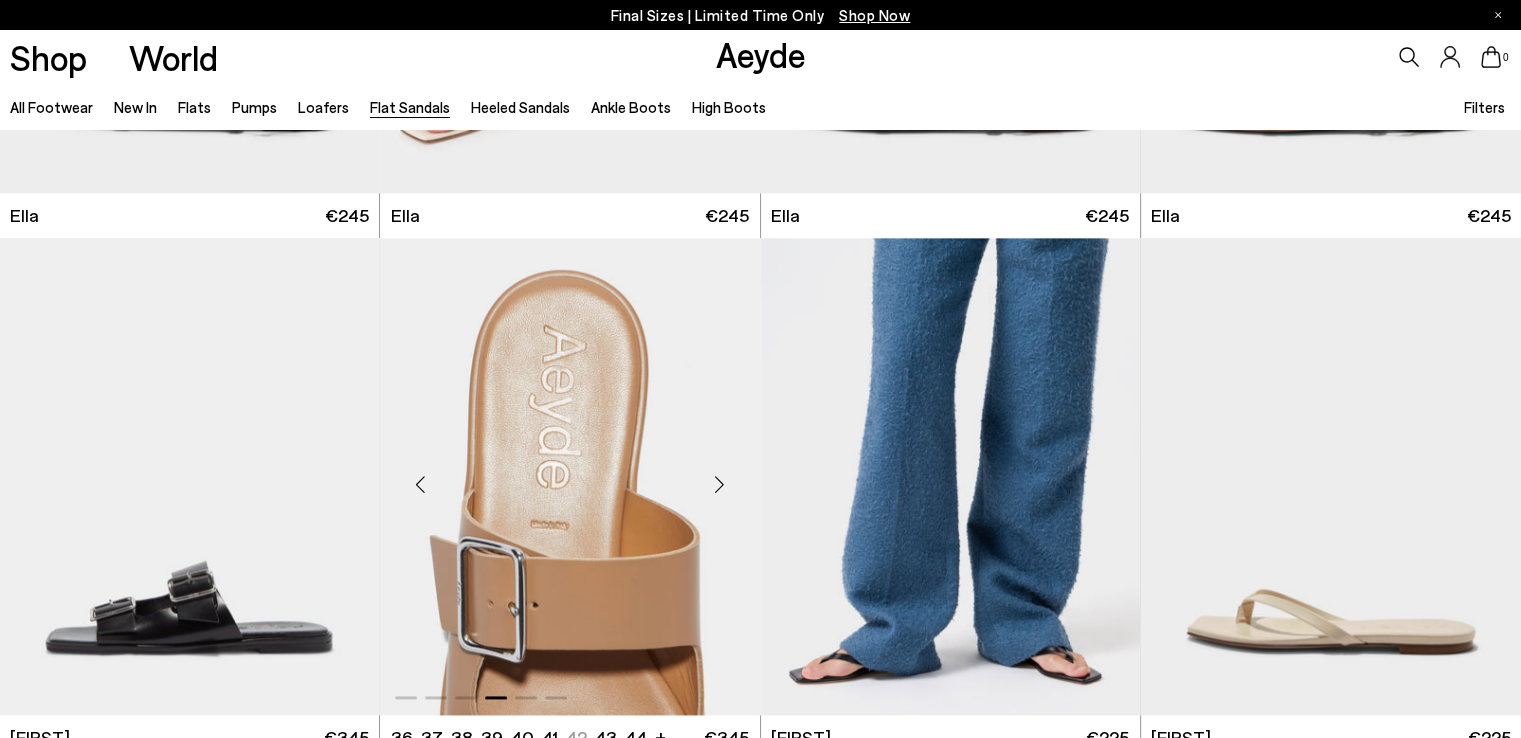 click at bounding box center (720, 485) 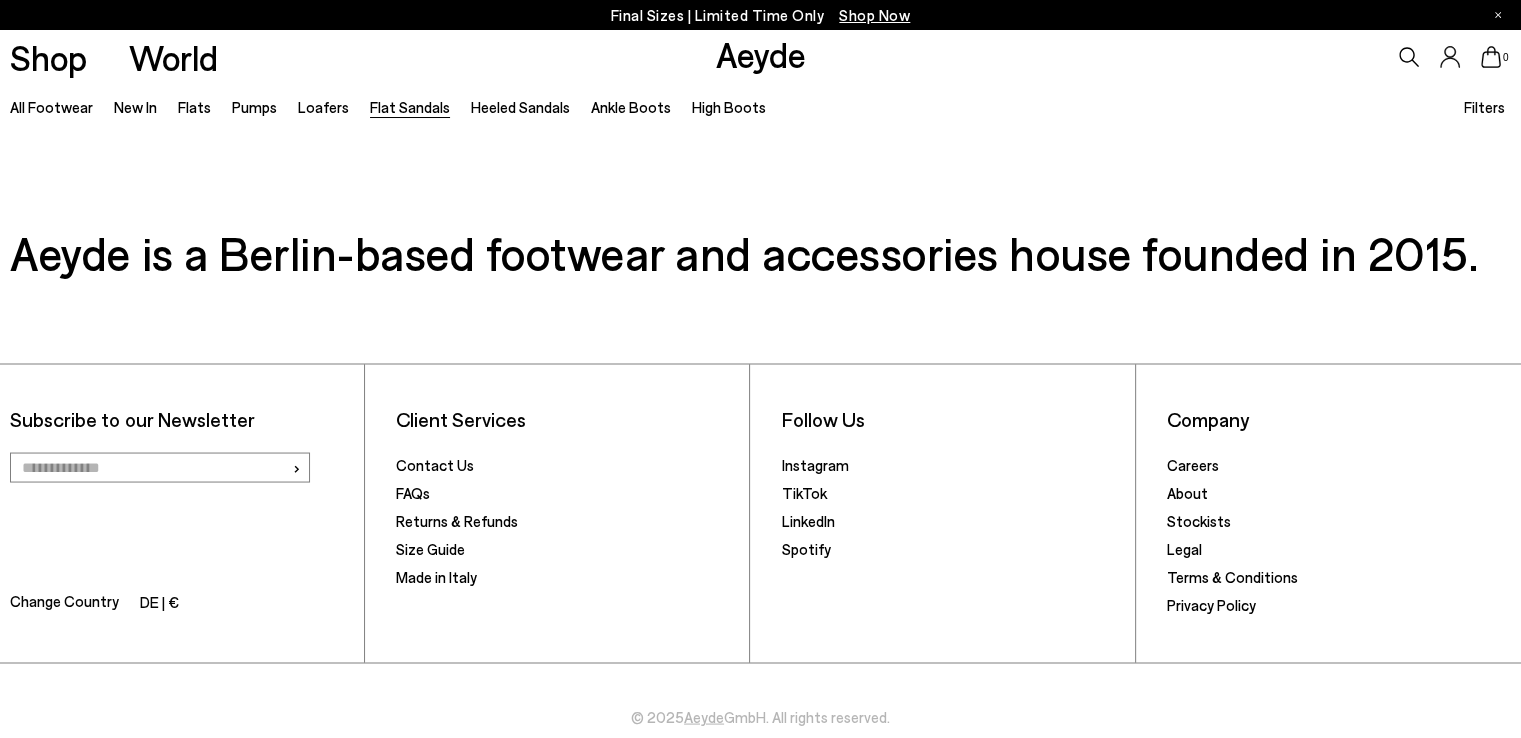 scroll, scrollTop: 3708, scrollLeft: 0, axis: vertical 